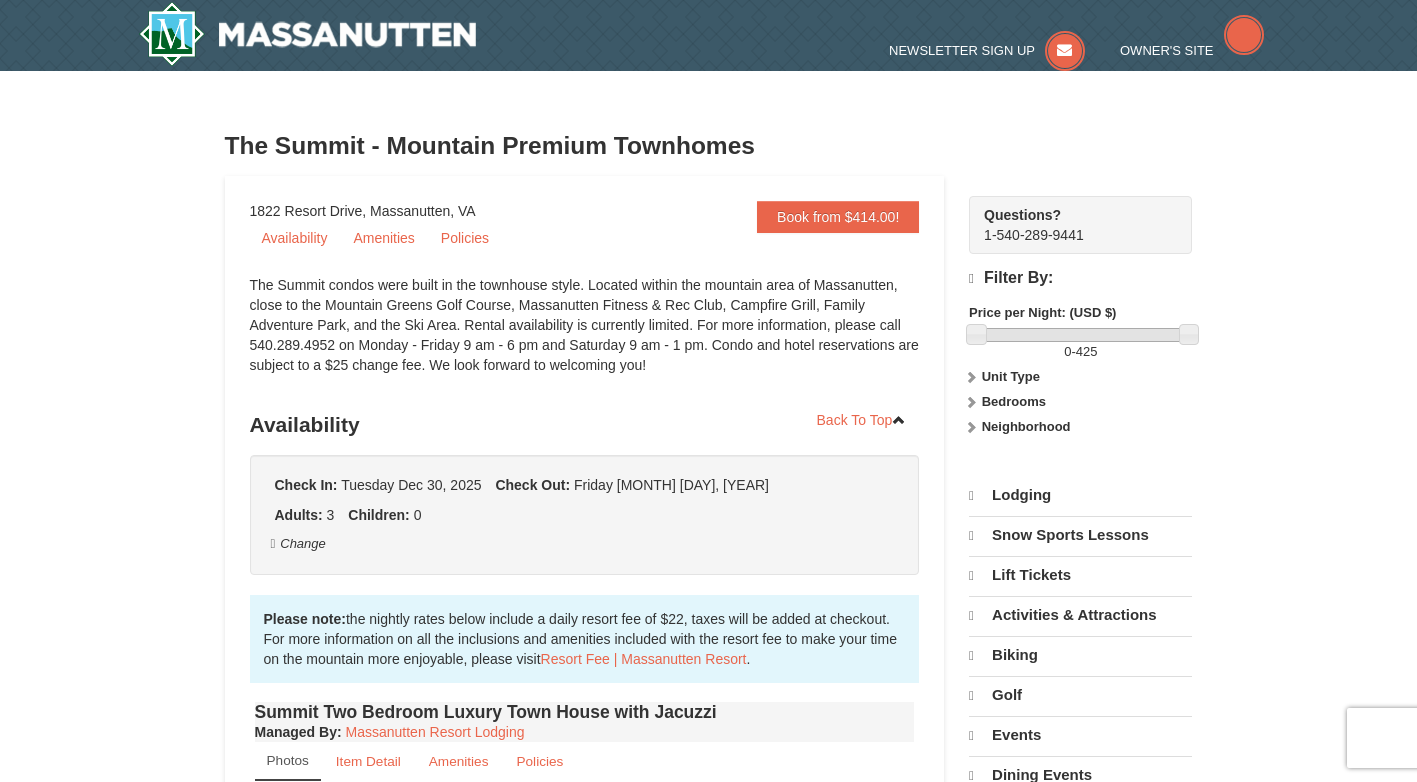 scroll, scrollTop: 0, scrollLeft: 0, axis: both 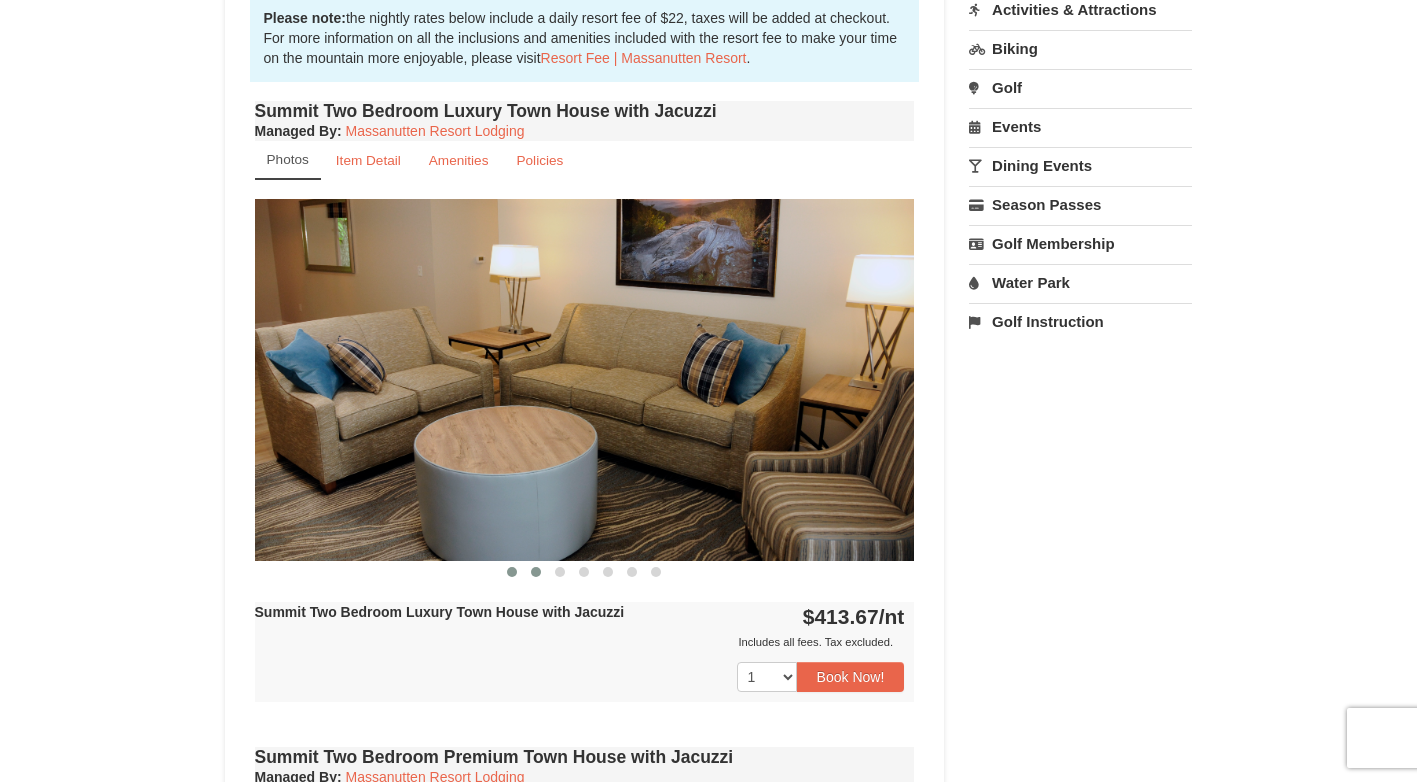 click at bounding box center [536, 572] 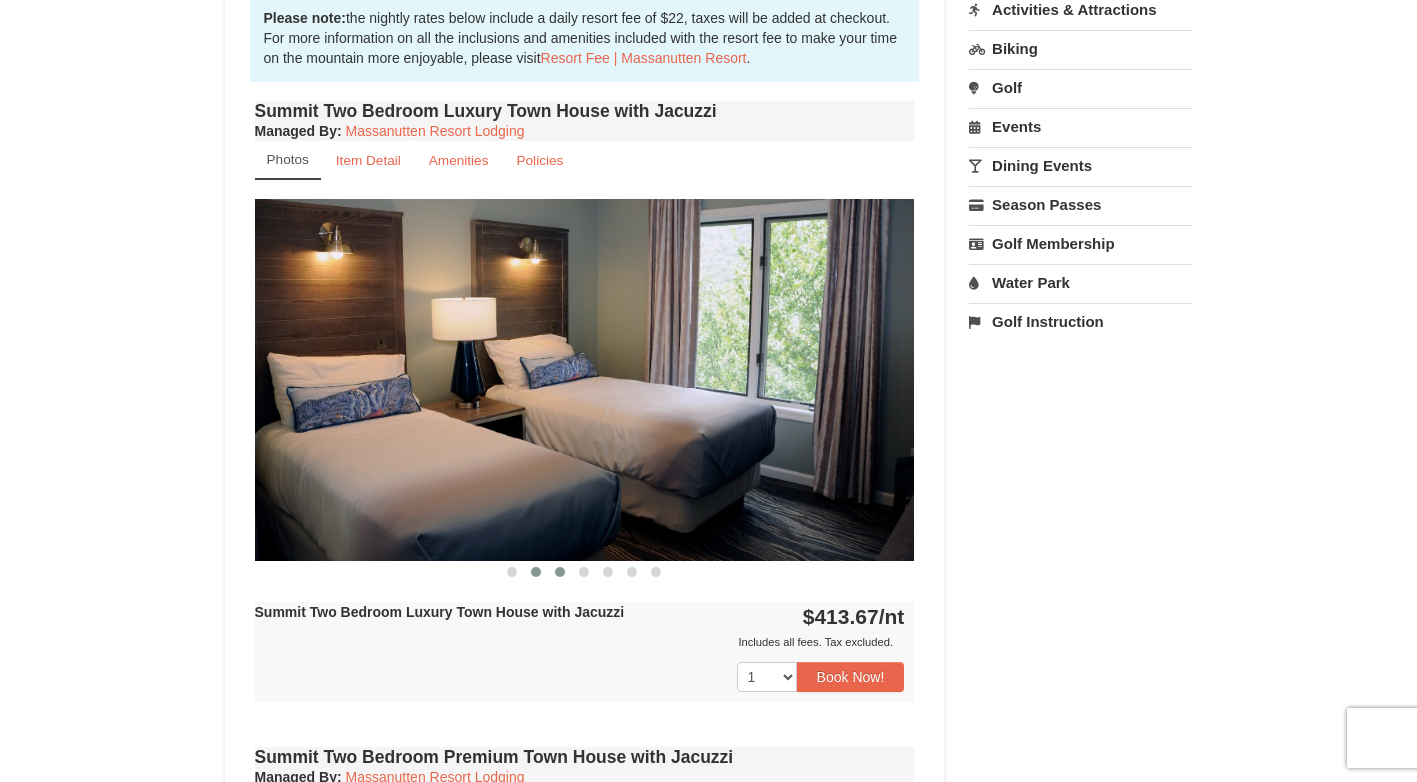 click at bounding box center [560, 572] 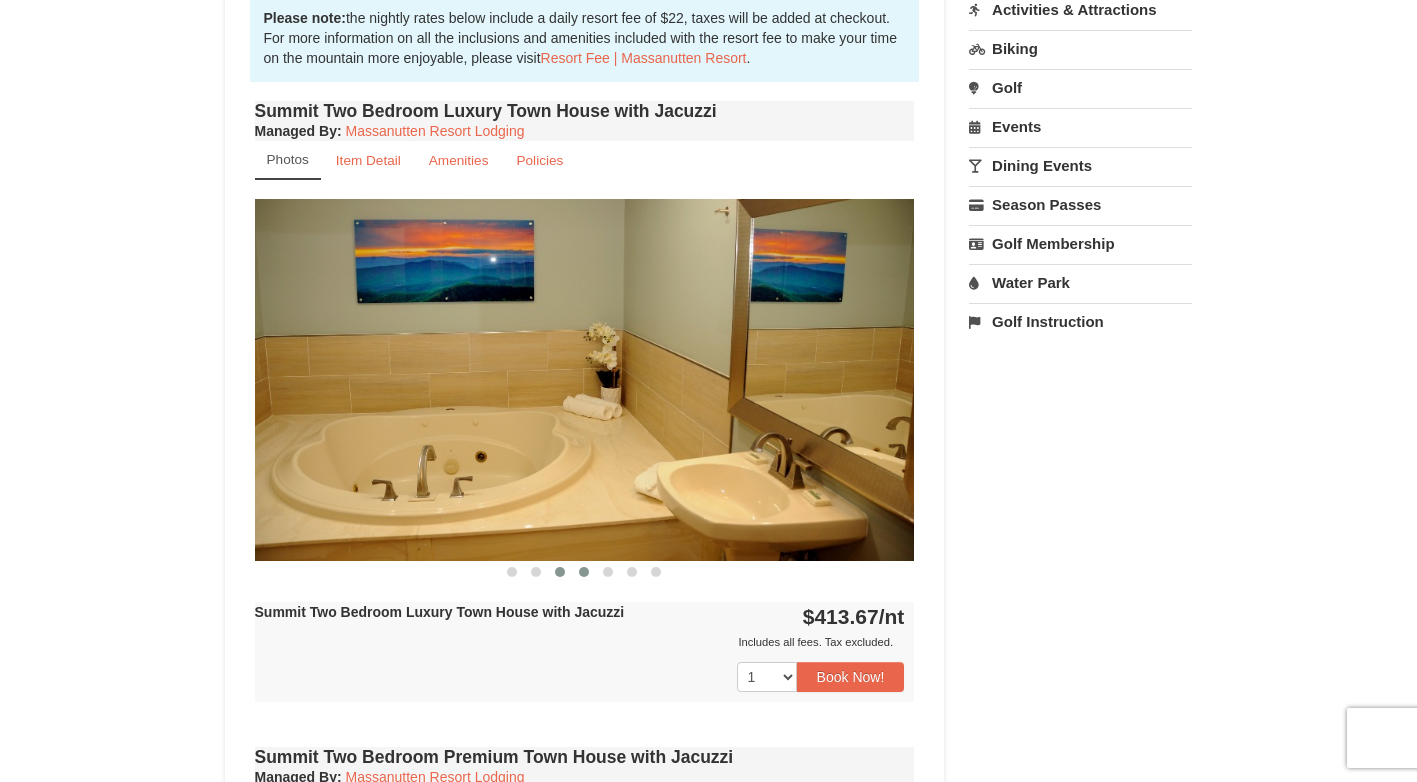 click at bounding box center (584, 572) 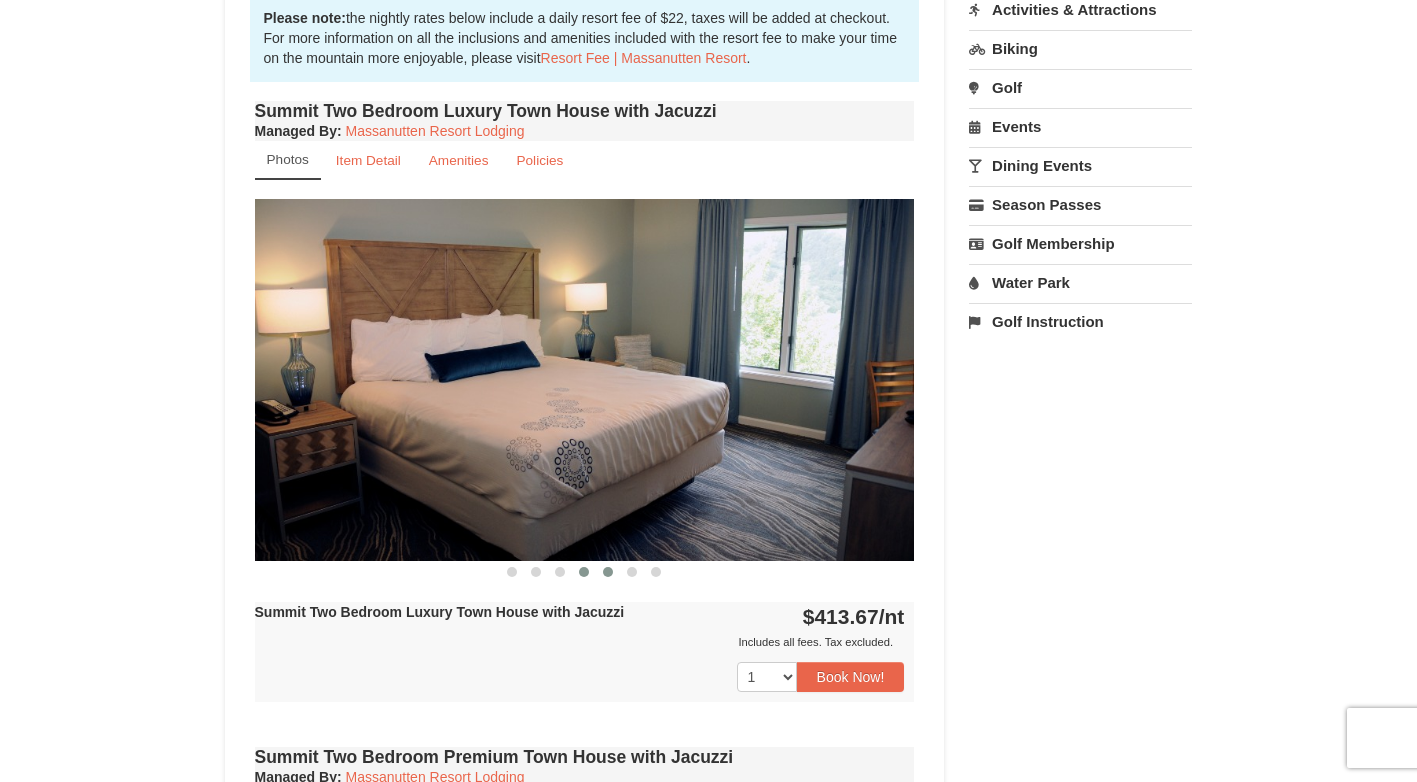 click at bounding box center (608, 572) 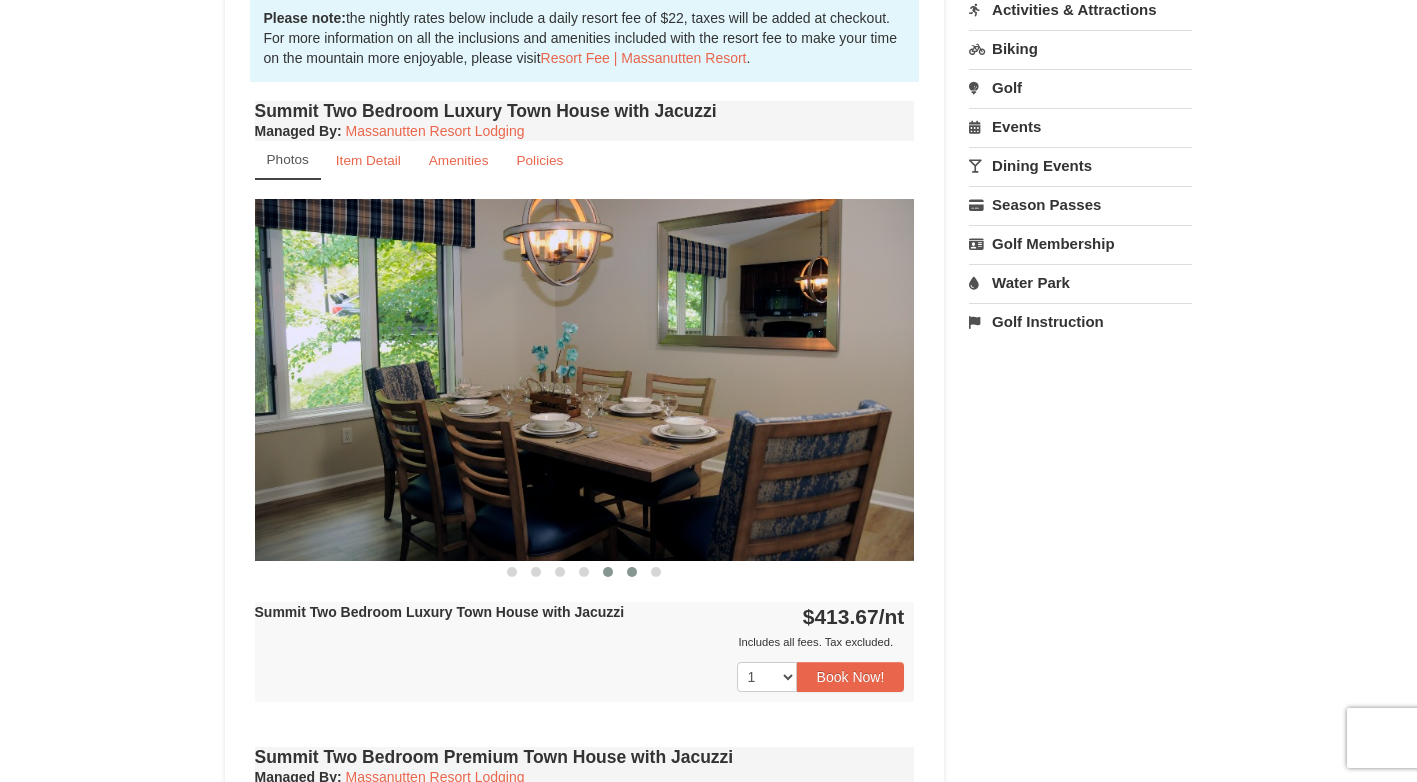 click at bounding box center [632, 572] 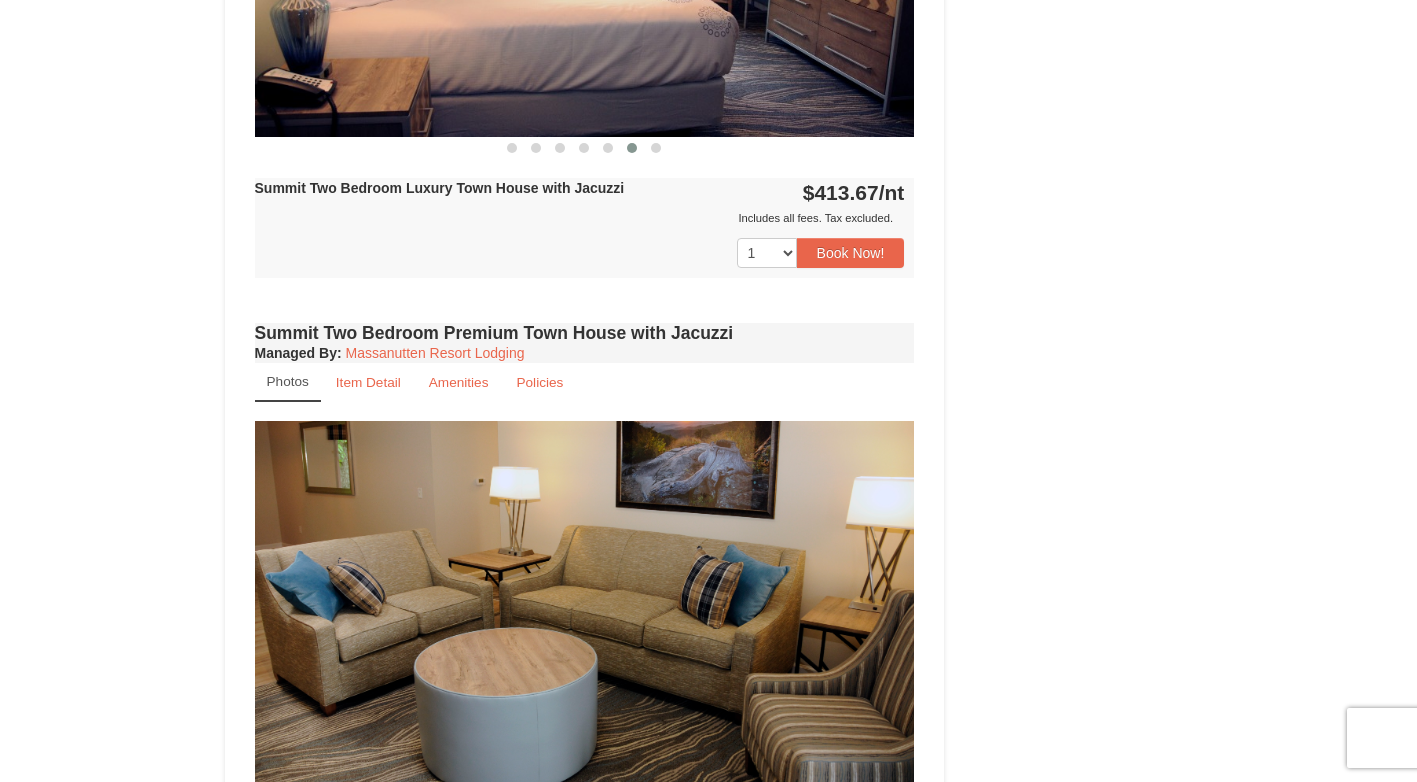 scroll, scrollTop: 1200, scrollLeft: 0, axis: vertical 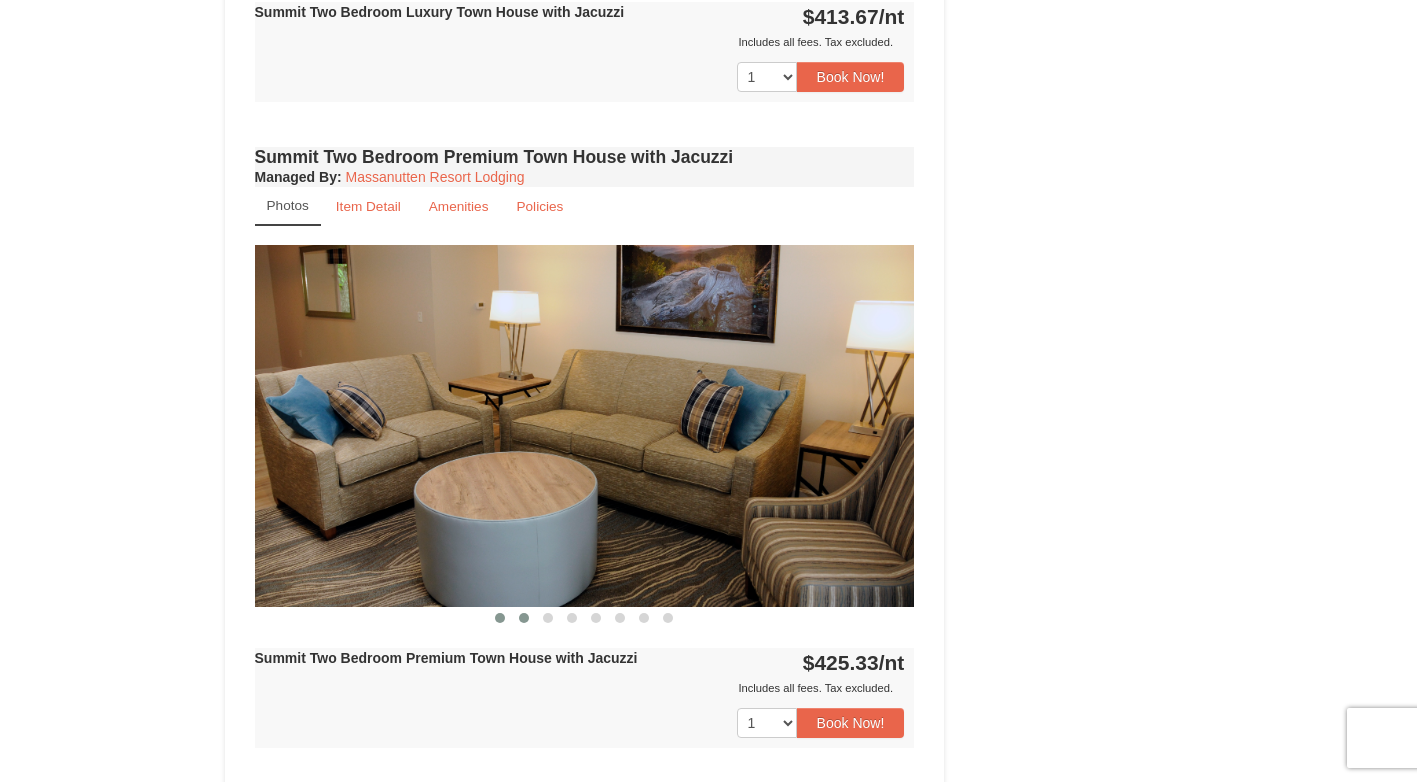 click at bounding box center [524, 618] 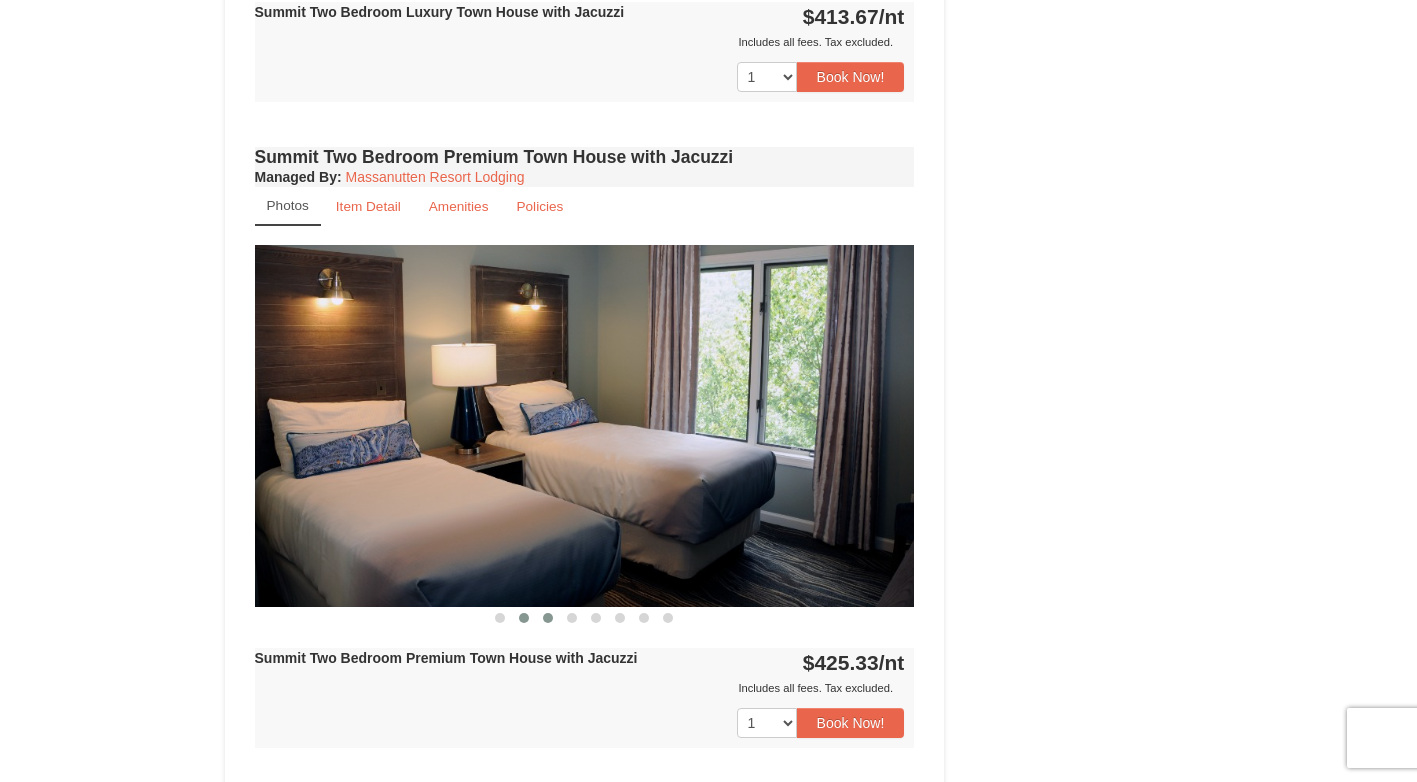 click at bounding box center [548, 618] 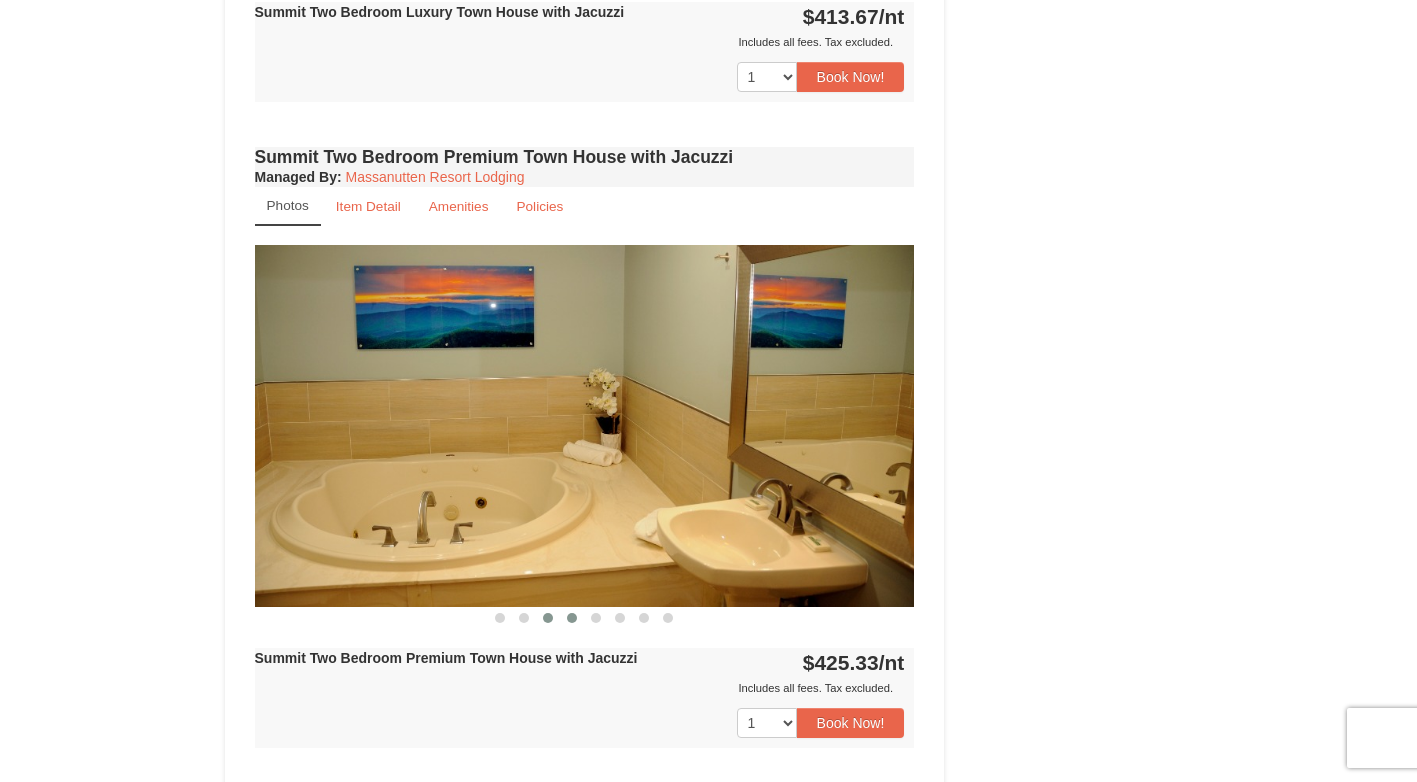 click at bounding box center (572, 618) 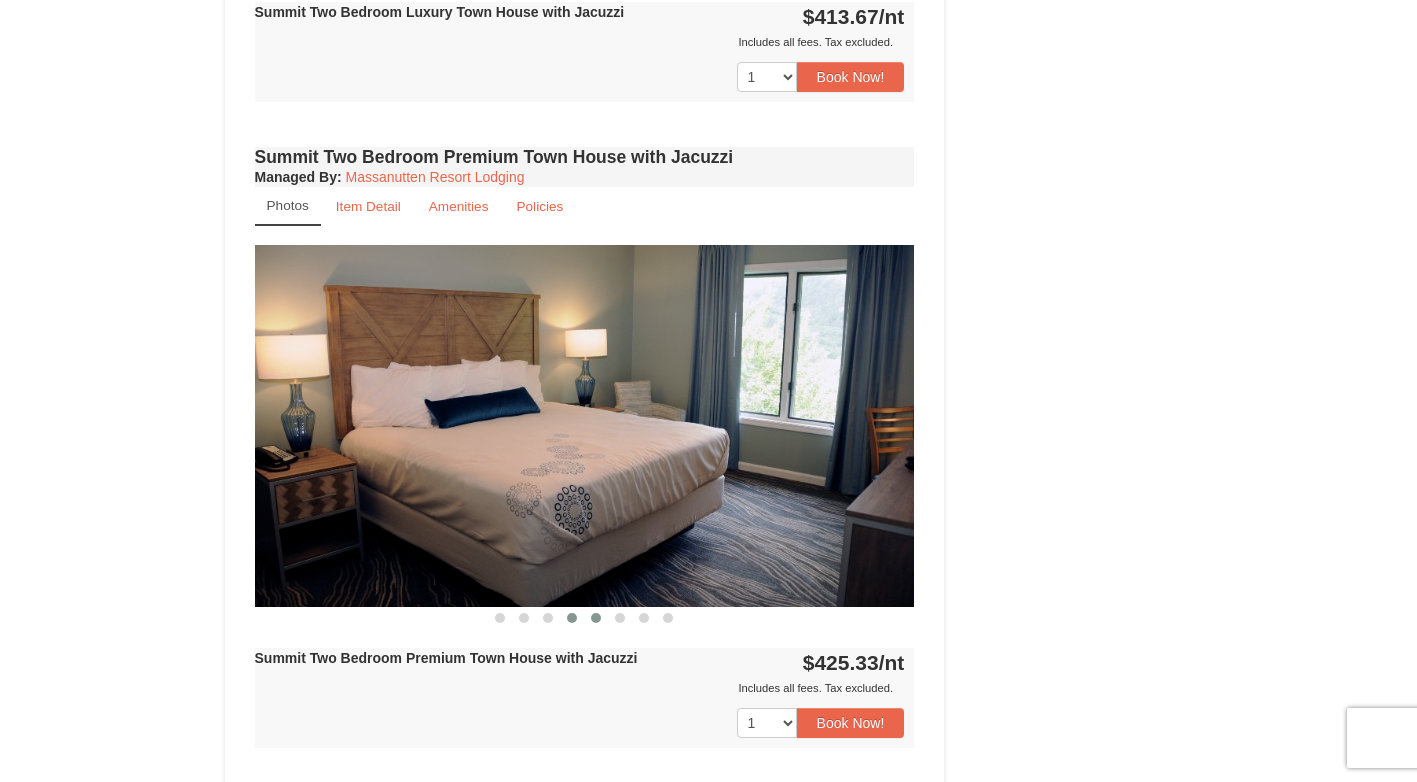 click at bounding box center (596, 618) 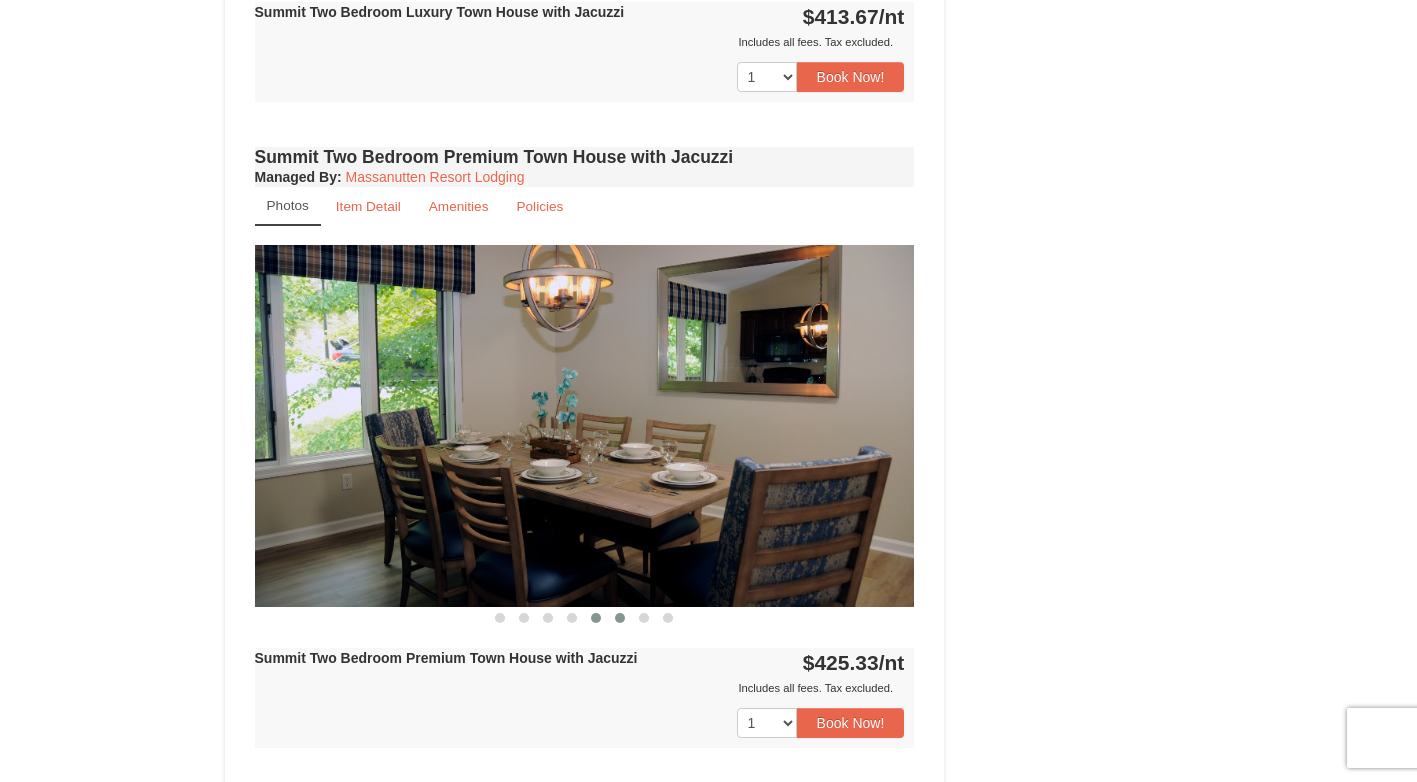 click at bounding box center [620, 618] 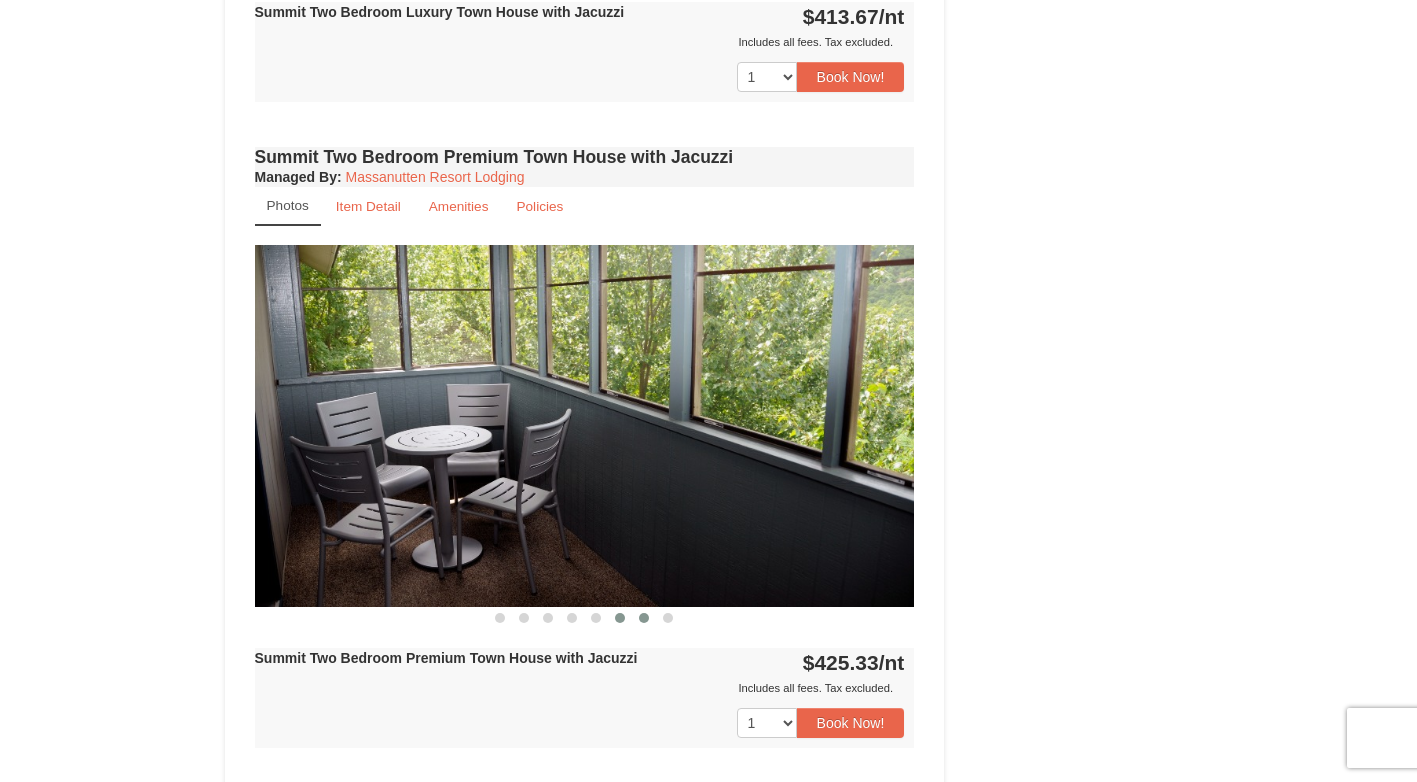 click at bounding box center (644, 618) 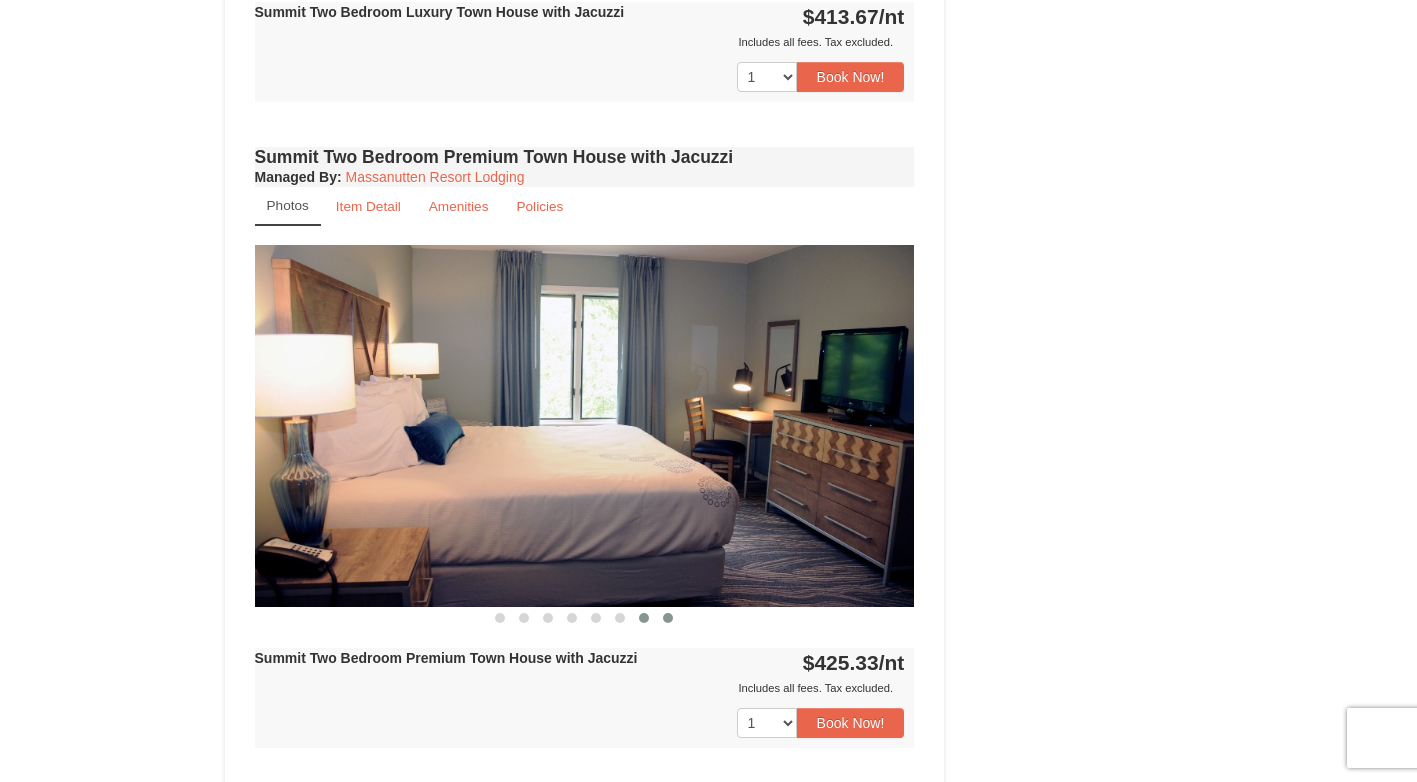 click at bounding box center [668, 618] 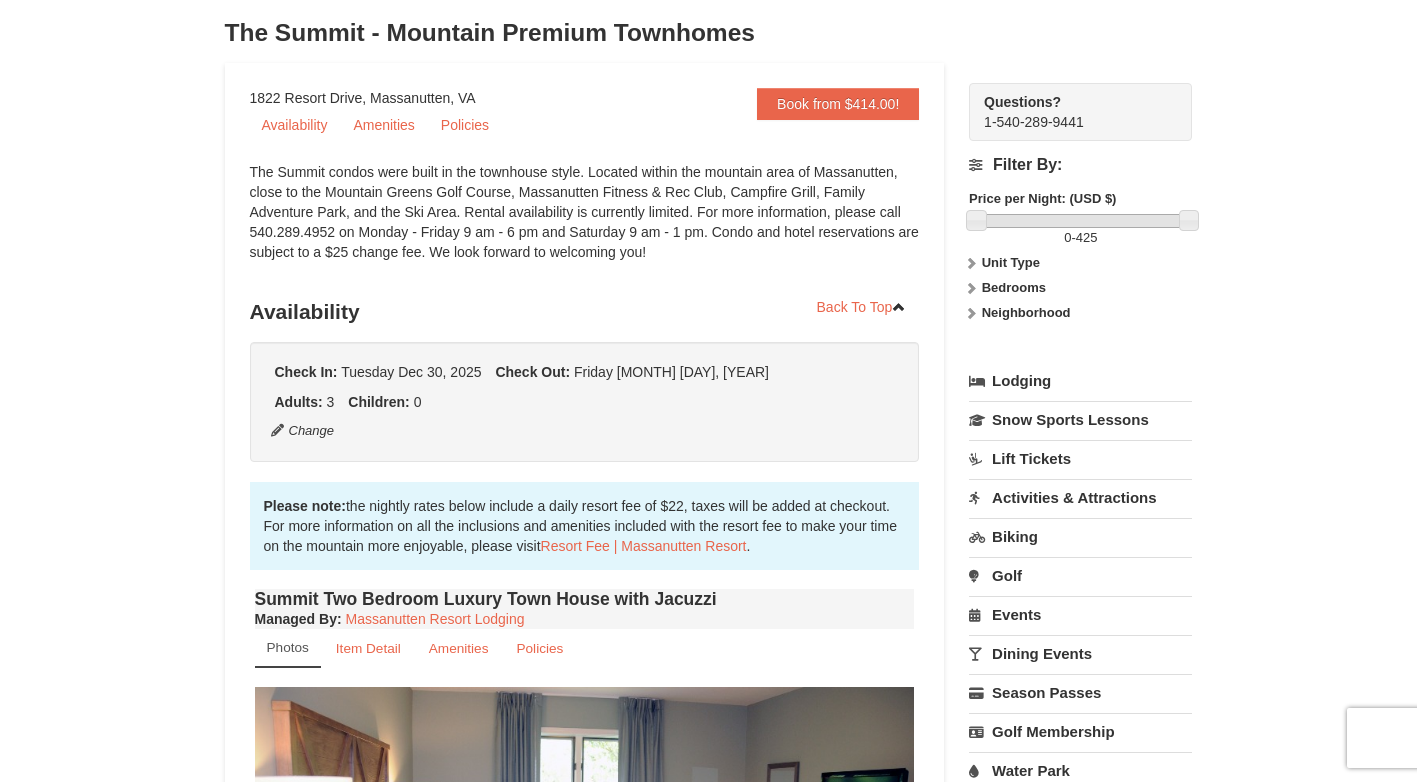 scroll, scrollTop: 0, scrollLeft: 0, axis: both 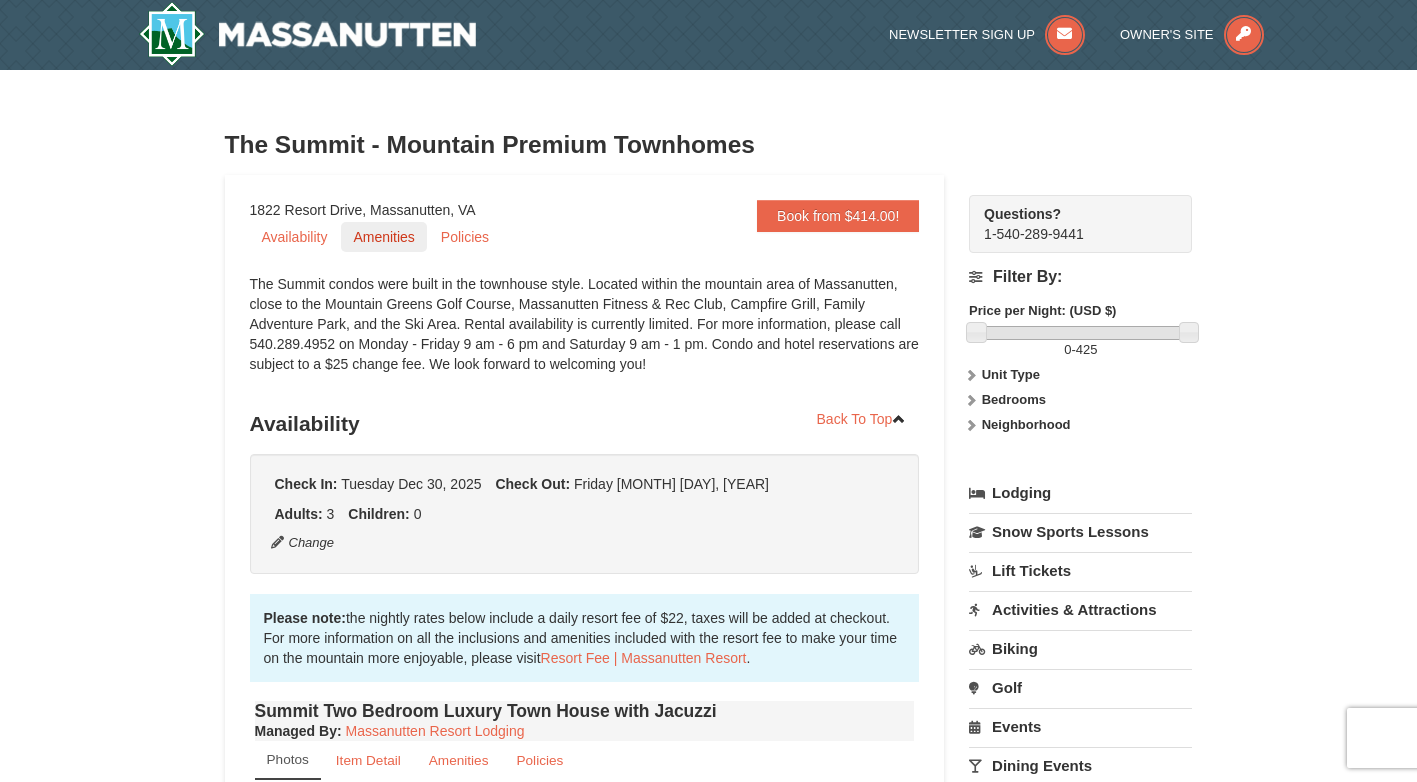 click on "Amenities" at bounding box center [383, 237] 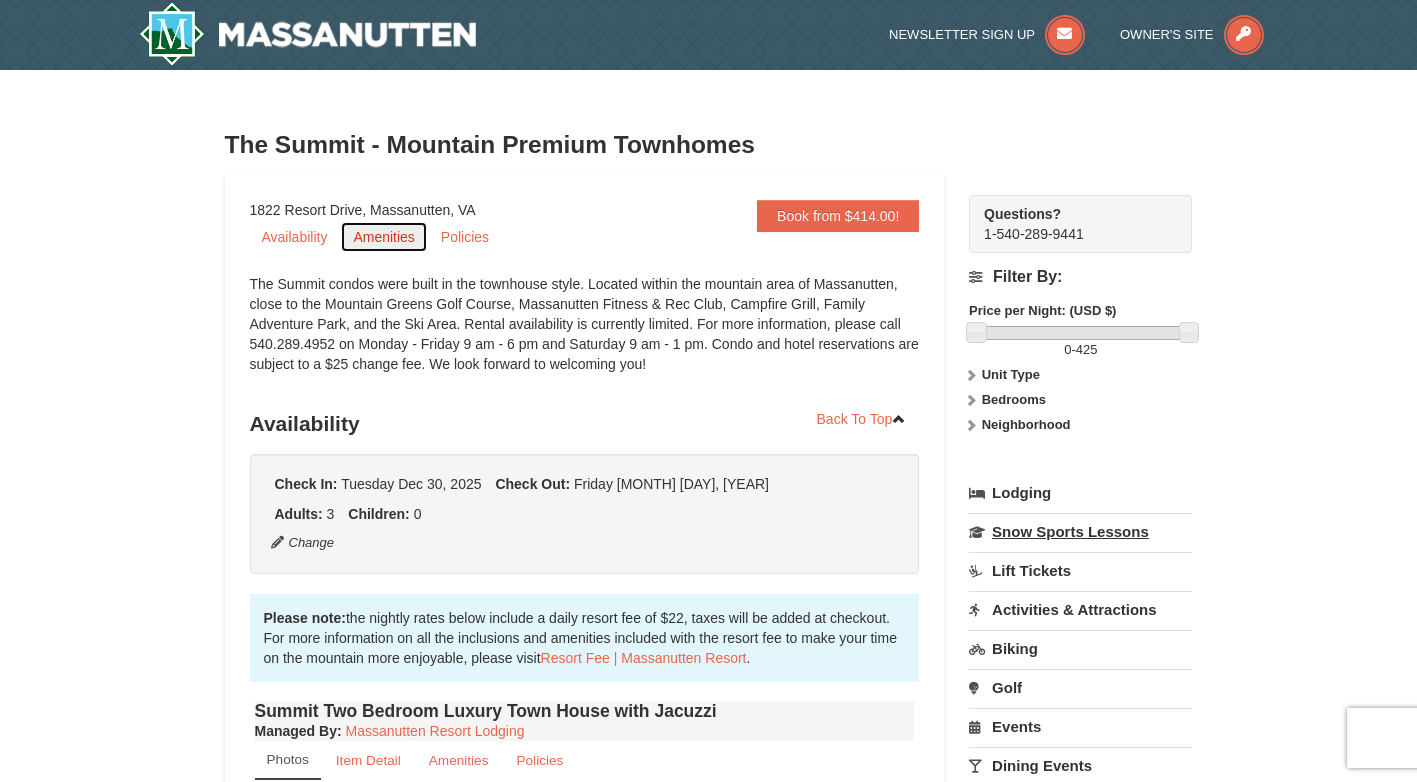 scroll, scrollTop: 100, scrollLeft: 0, axis: vertical 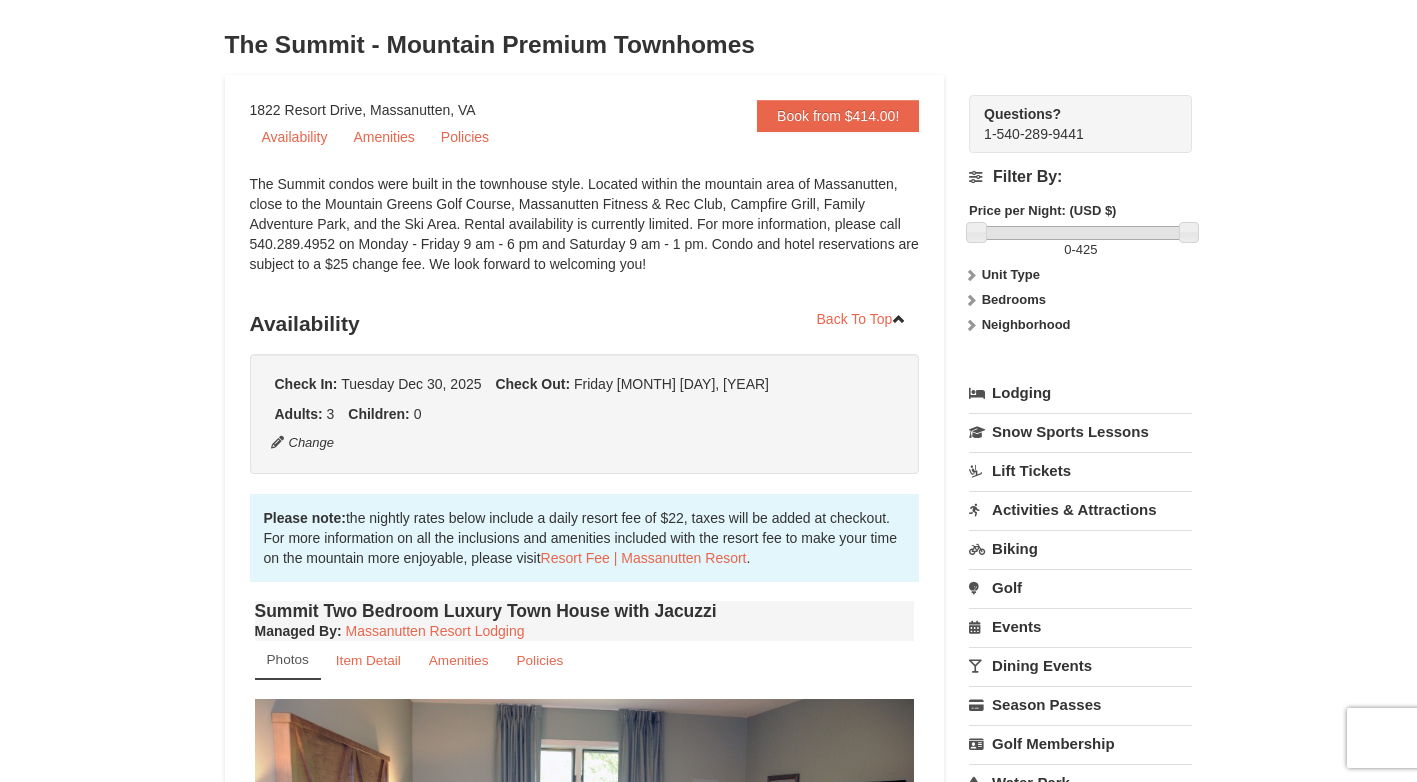 click on "Lift Tickets" at bounding box center (1080, 470) 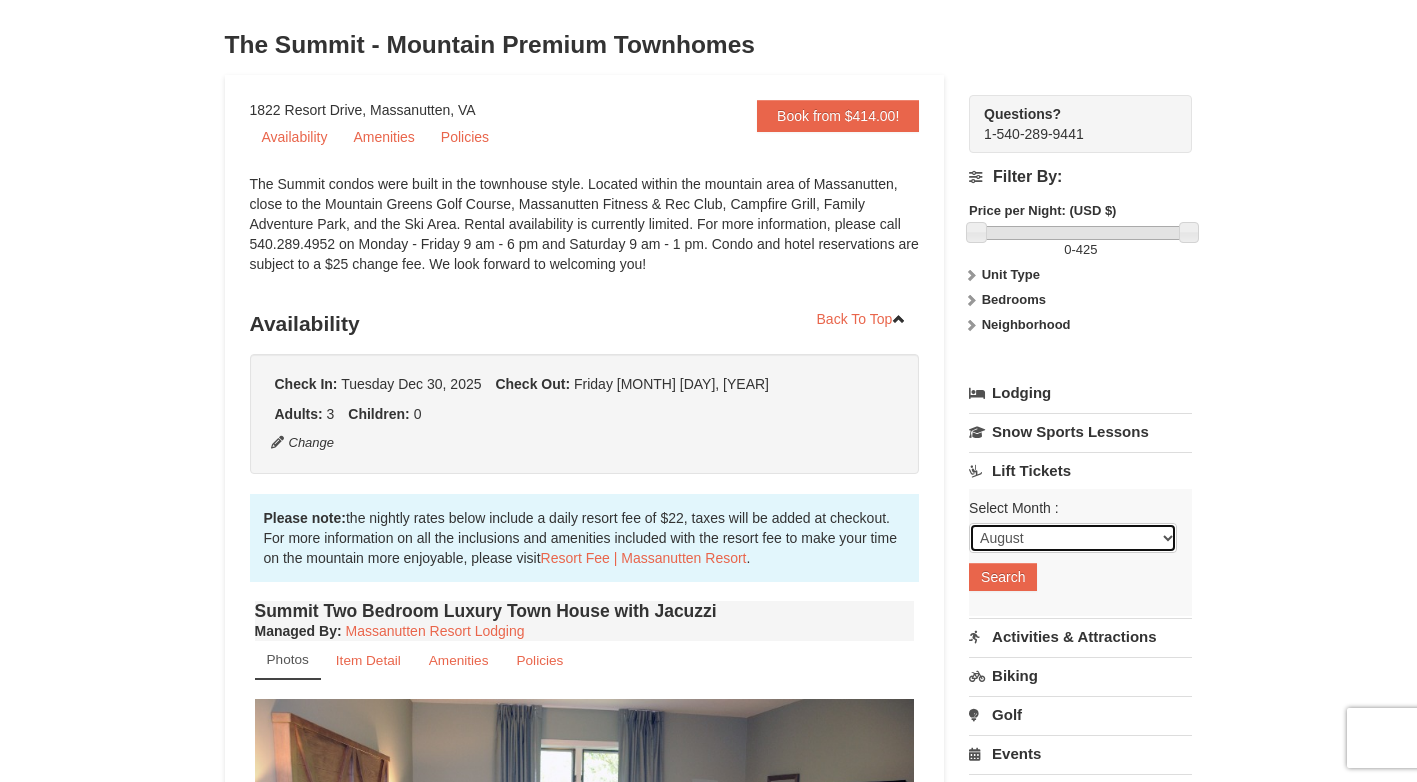 click on "August  September  October  November  December  January  February  March  April  May  June  July" at bounding box center (1073, 538) 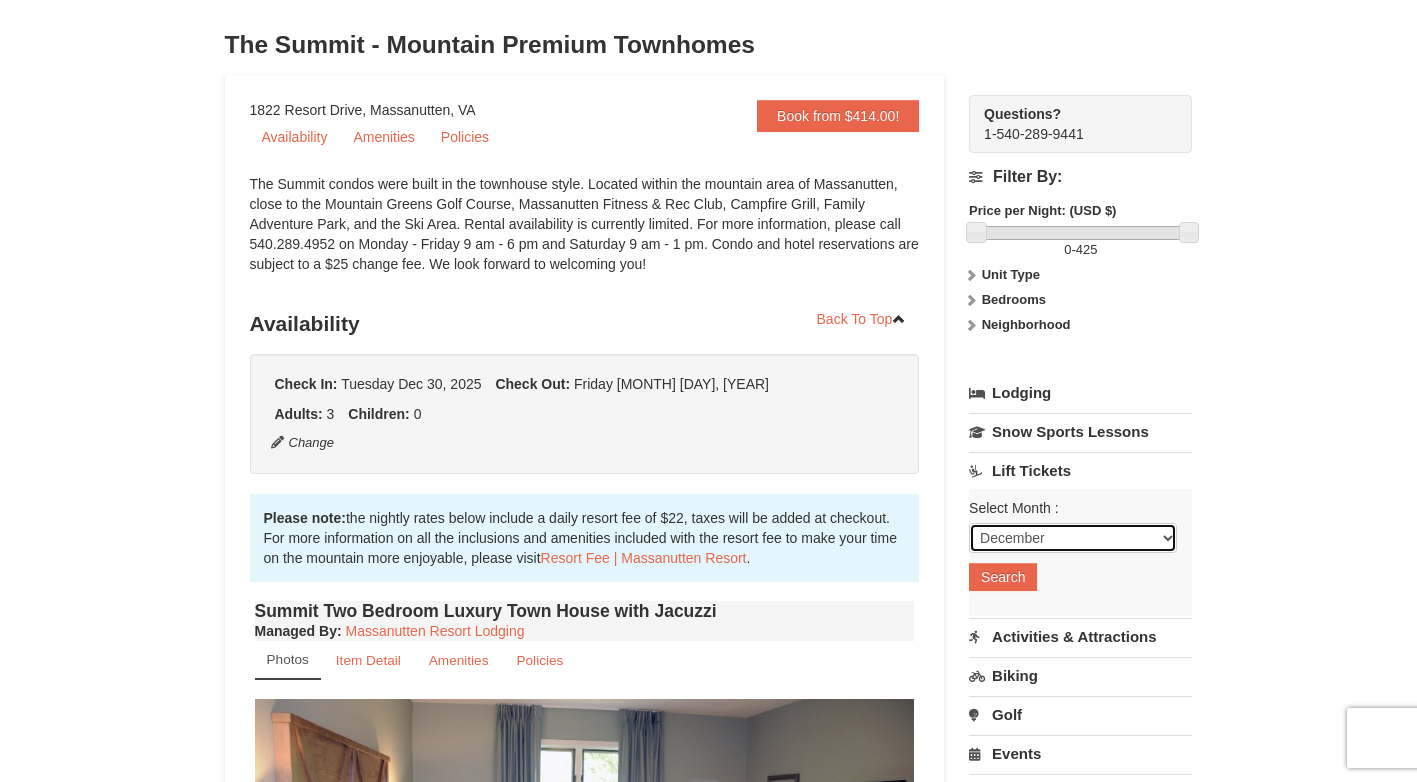 click on "August  September  October  November  December  January  February  March  April  May  June  July" at bounding box center [1073, 538] 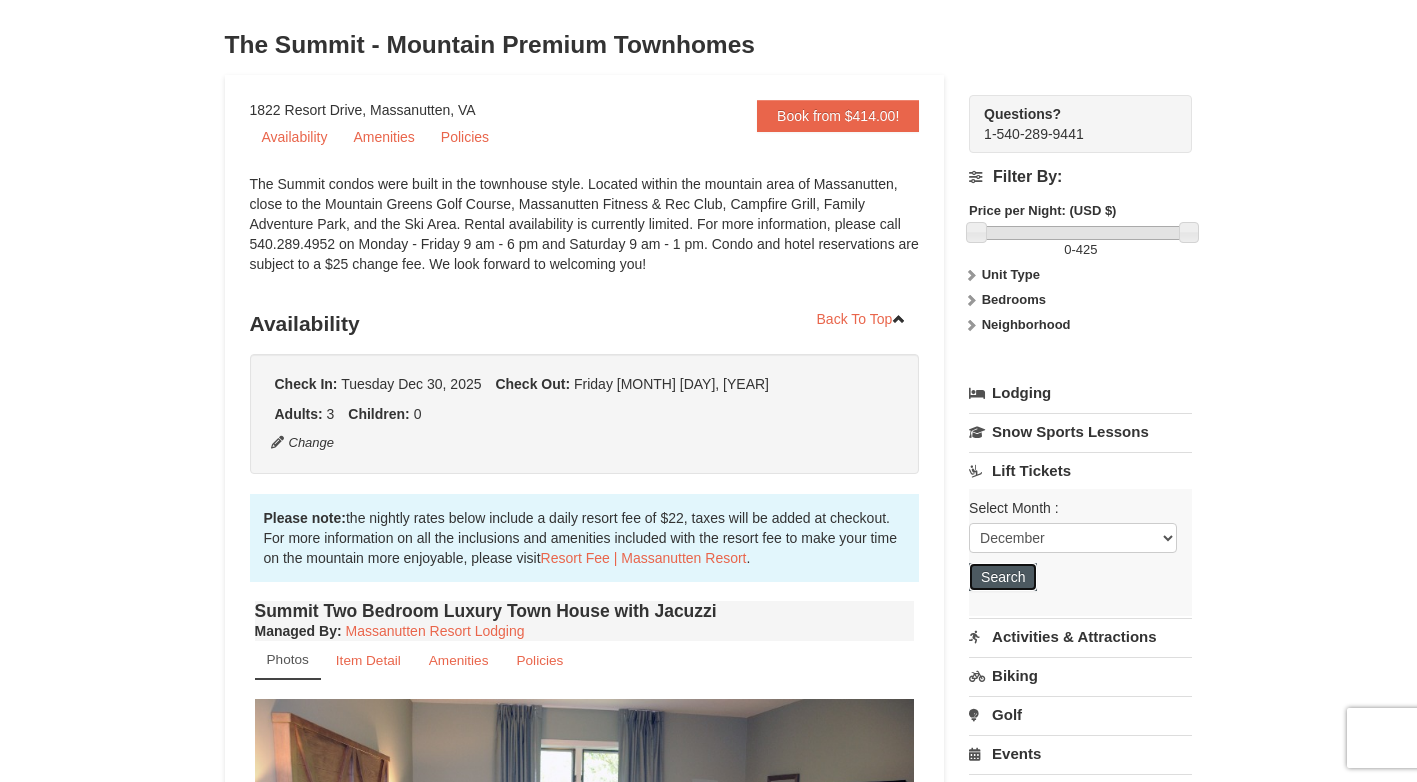 click on "Search" at bounding box center (1003, 577) 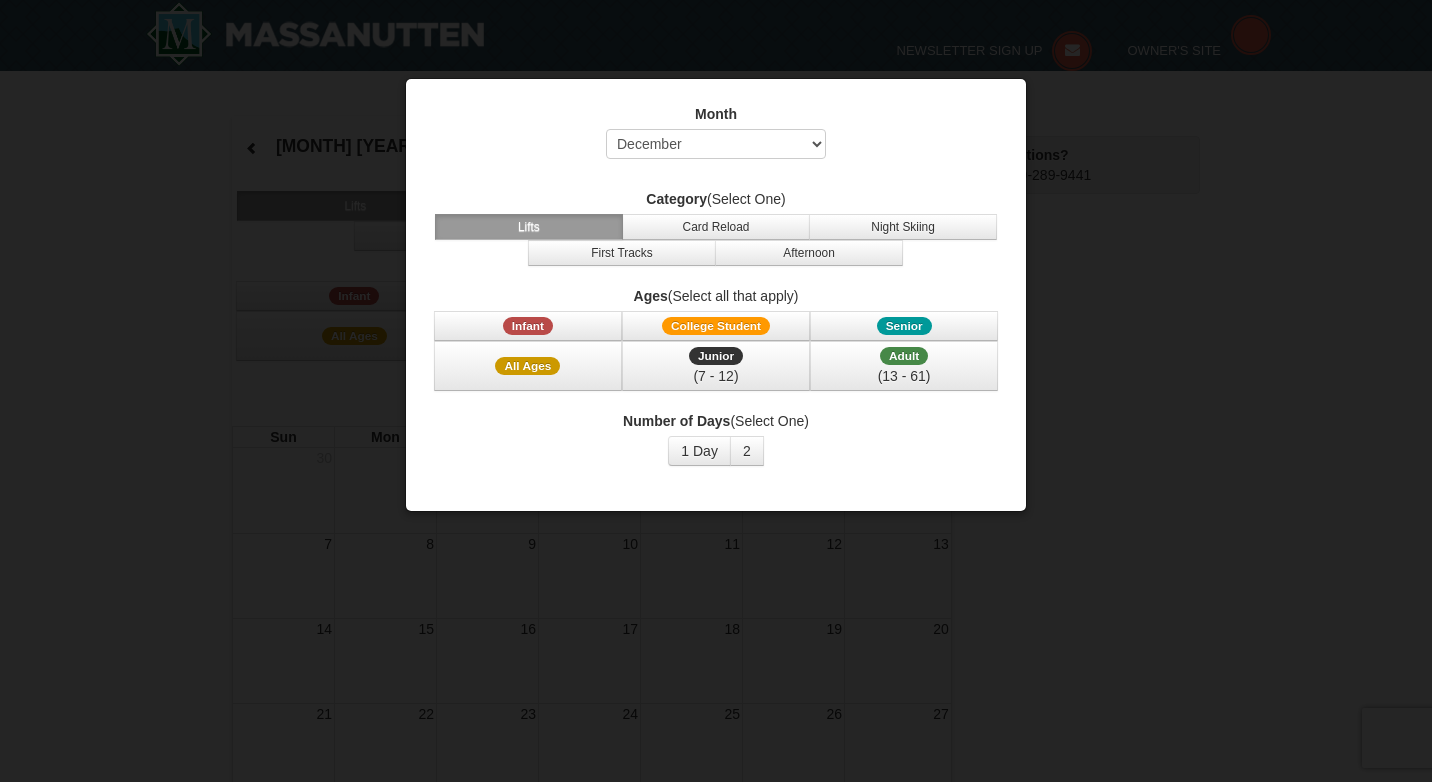 select on "12" 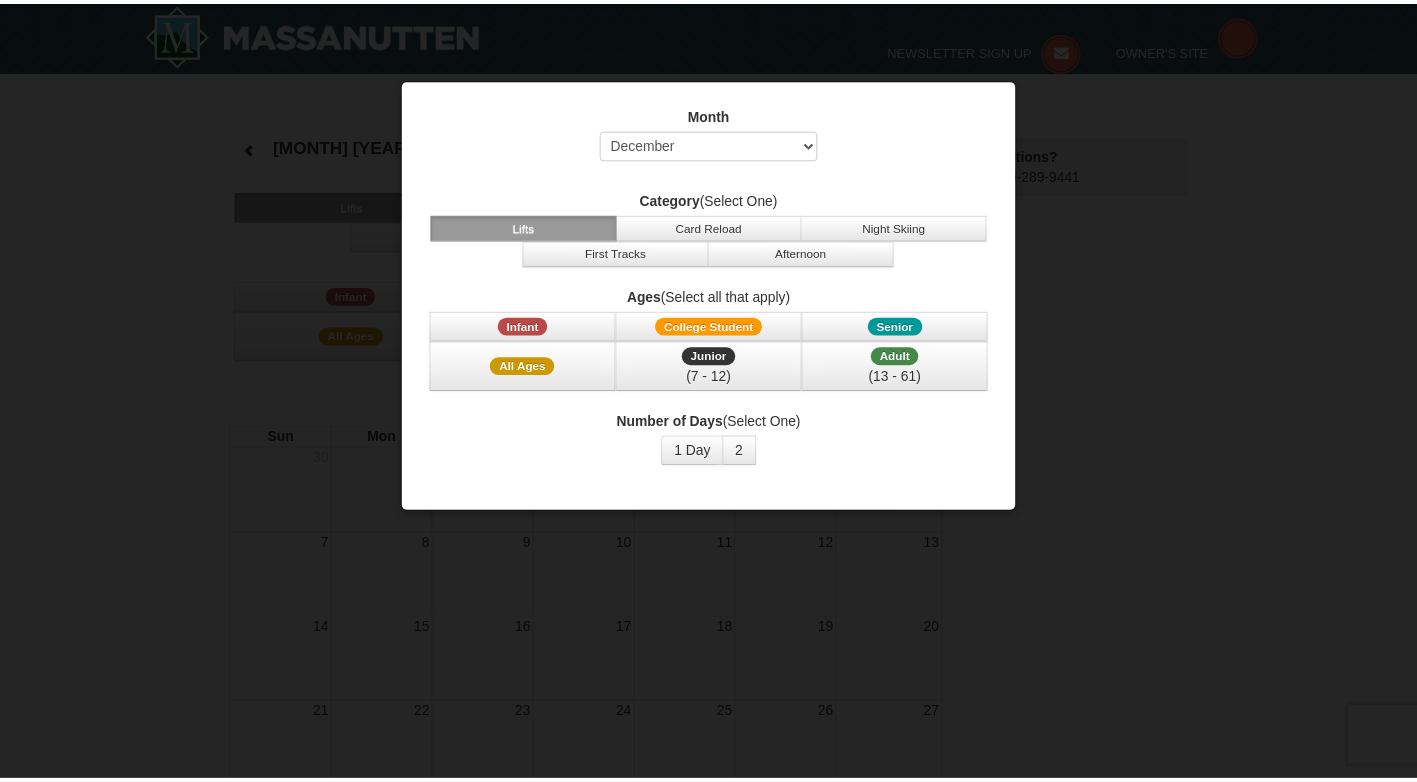 scroll, scrollTop: 0, scrollLeft: 0, axis: both 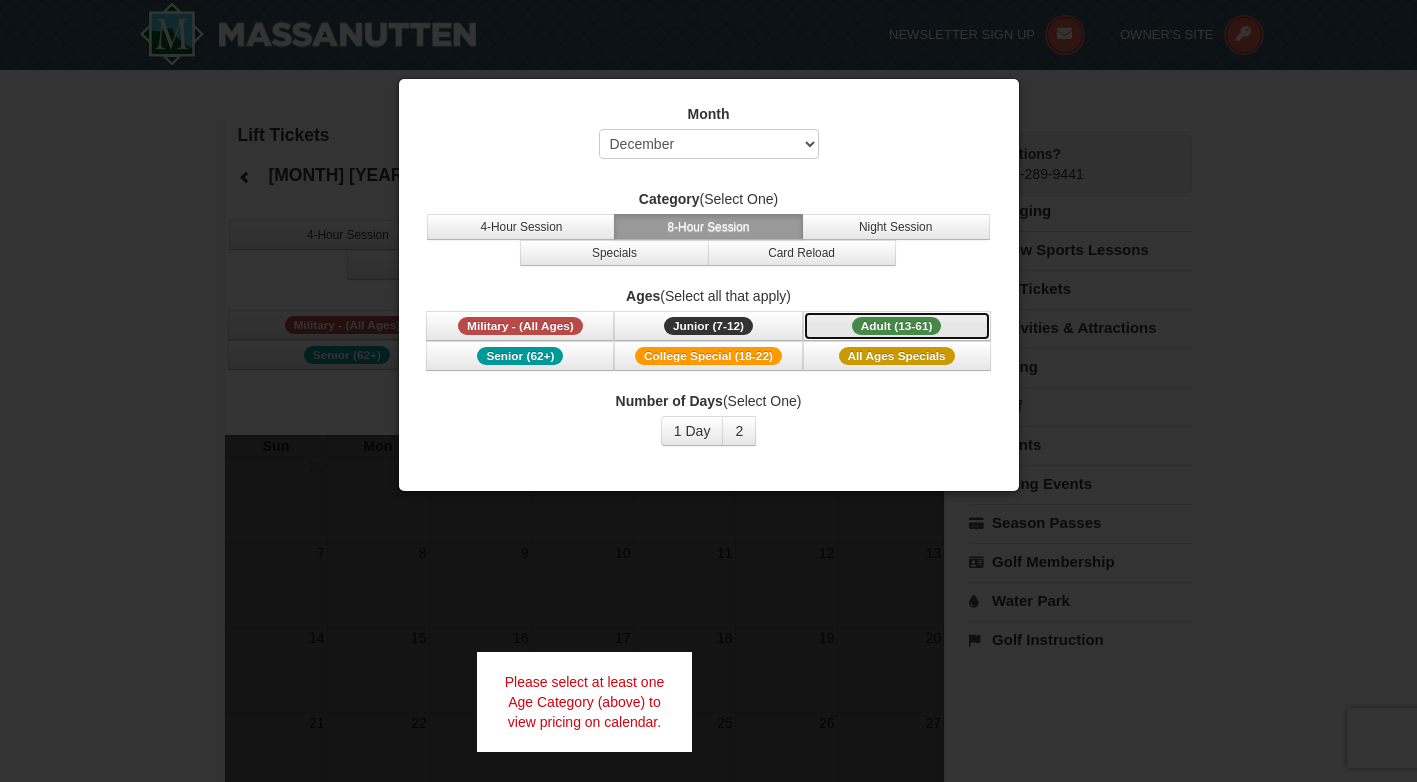 click on "Adult (13-61)" at bounding box center [897, 326] 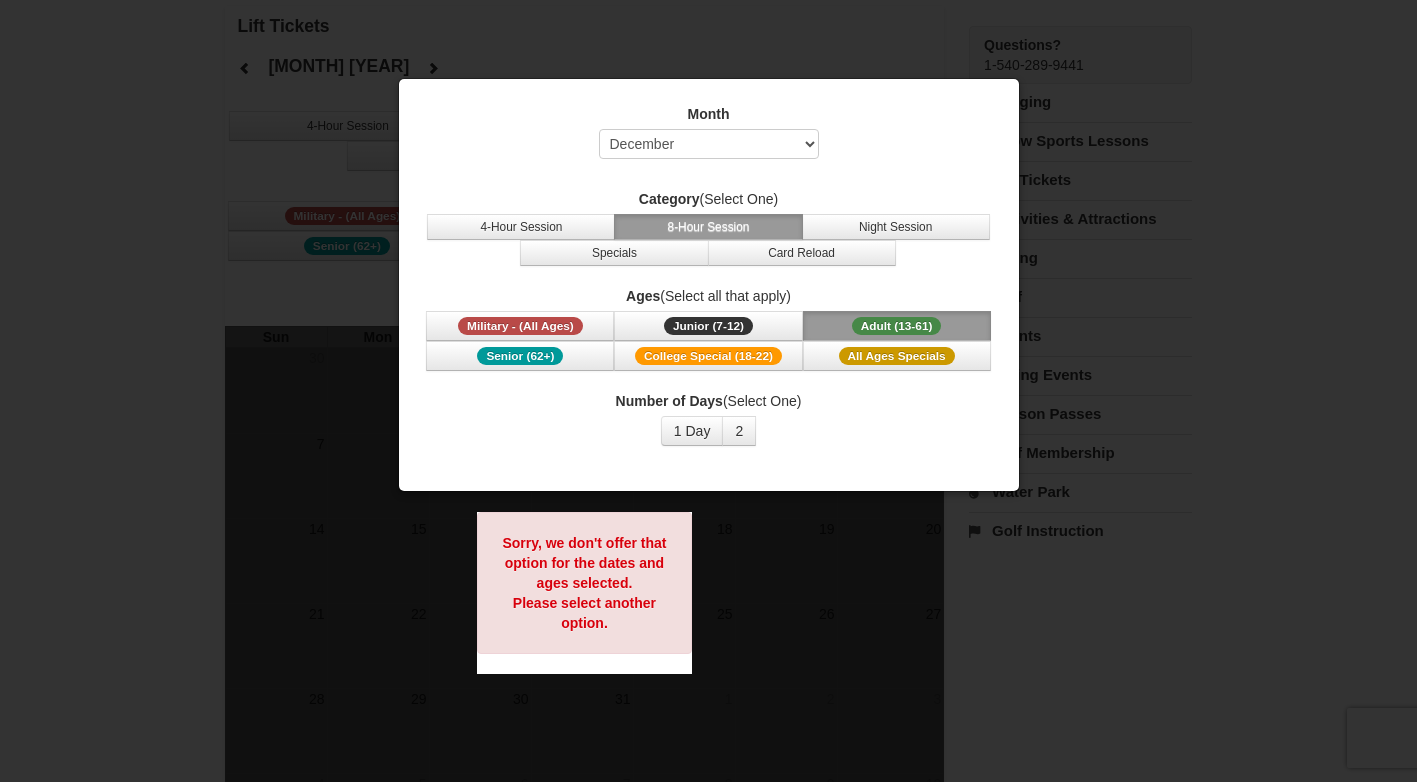 scroll, scrollTop: 100, scrollLeft: 0, axis: vertical 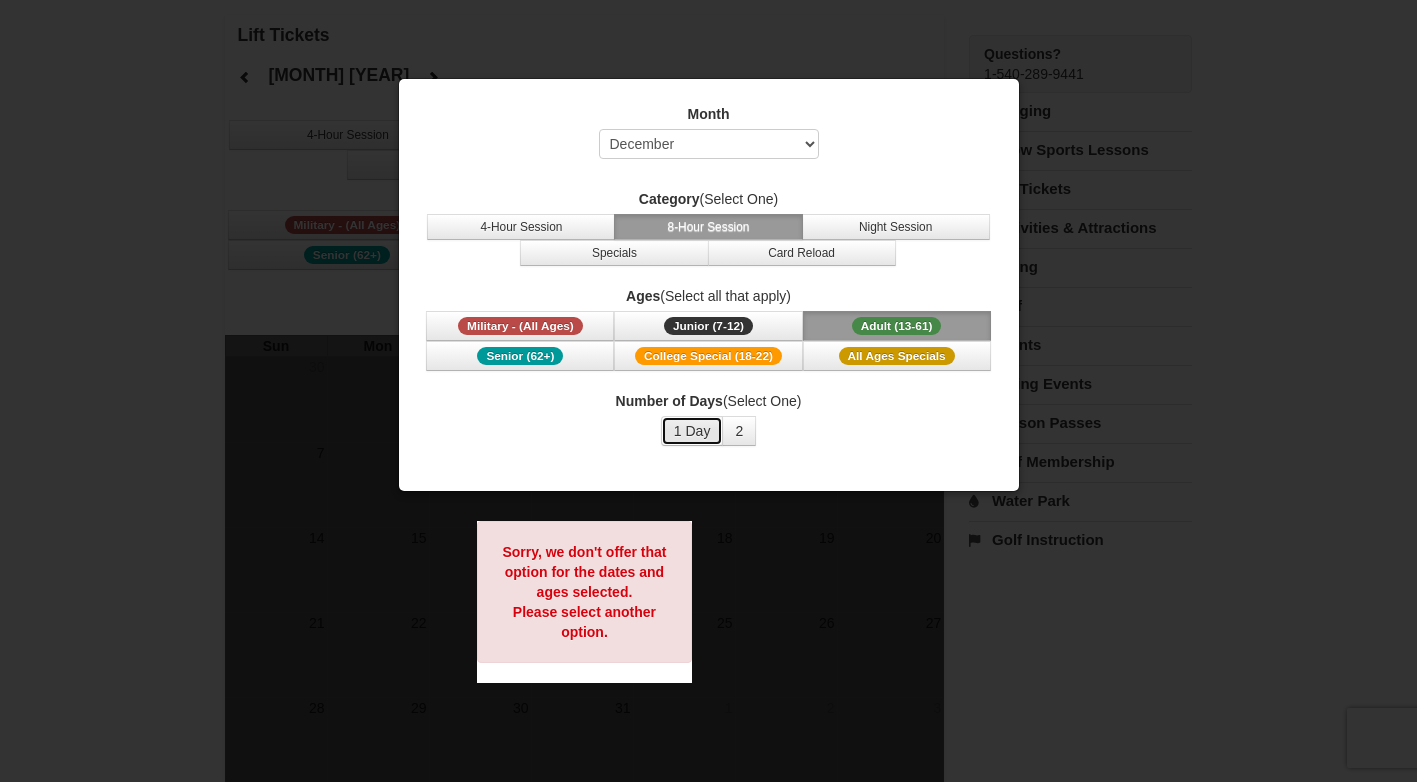 click on "1 Day" at bounding box center [692, 431] 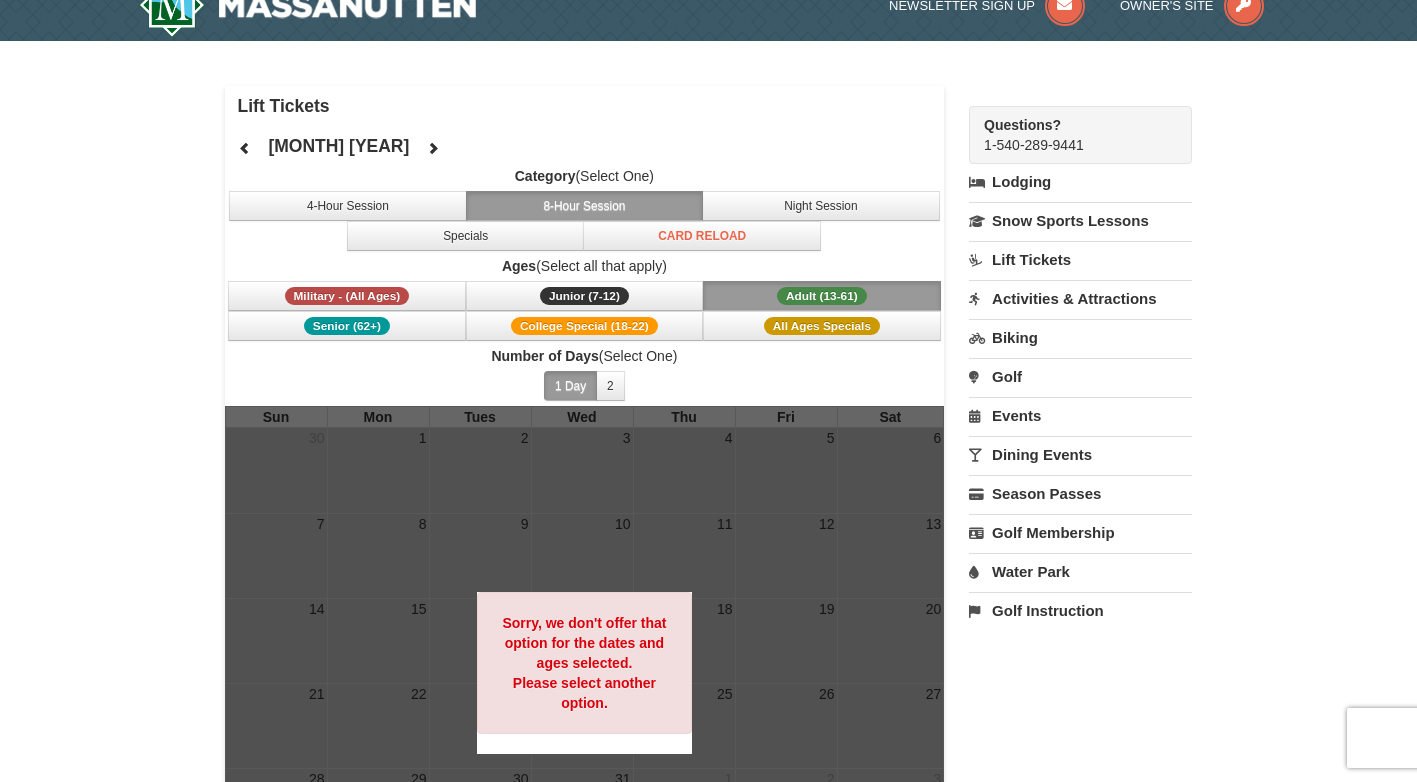 scroll, scrollTop: 0, scrollLeft: 0, axis: both 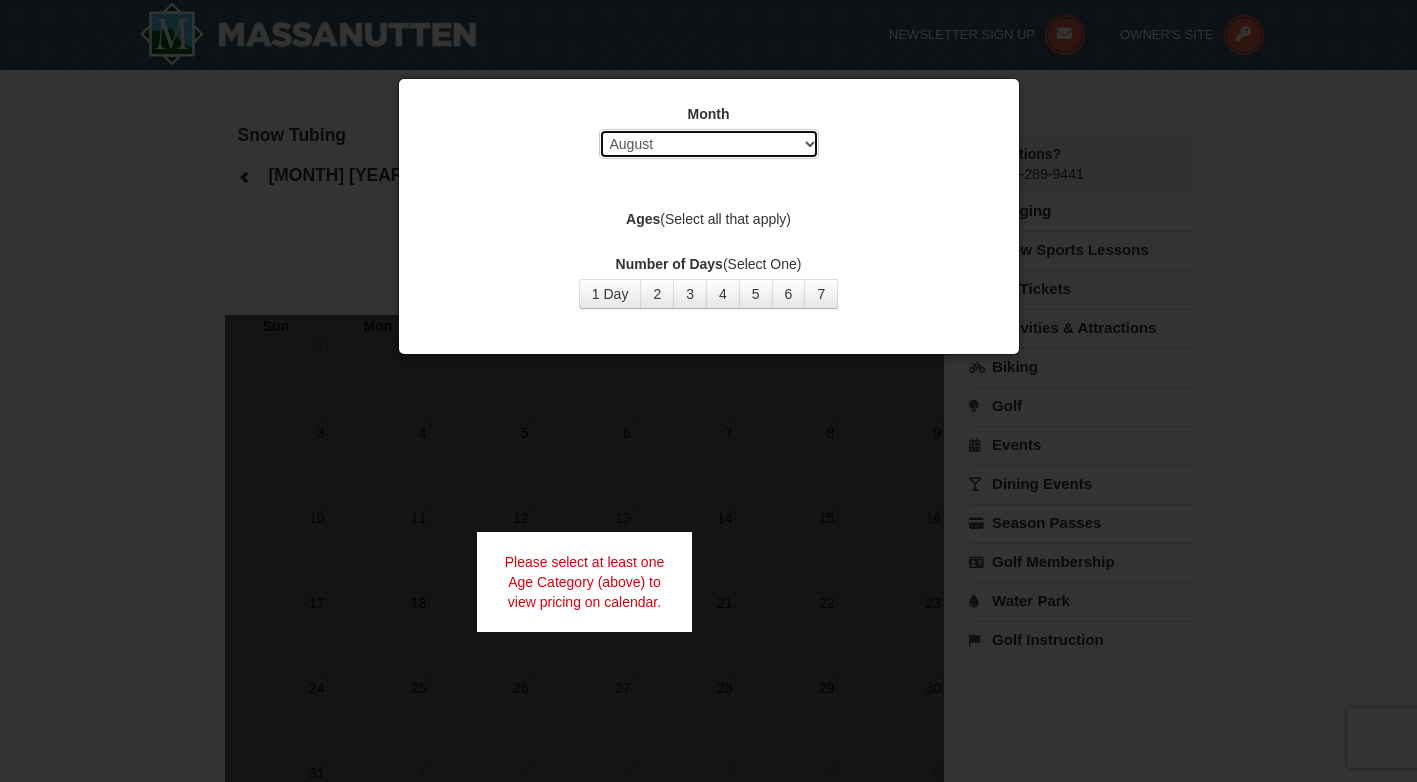 click on "Select August  September  October  November  December  January  February  March  April  May  June  July" at bounding box center [709, 144] 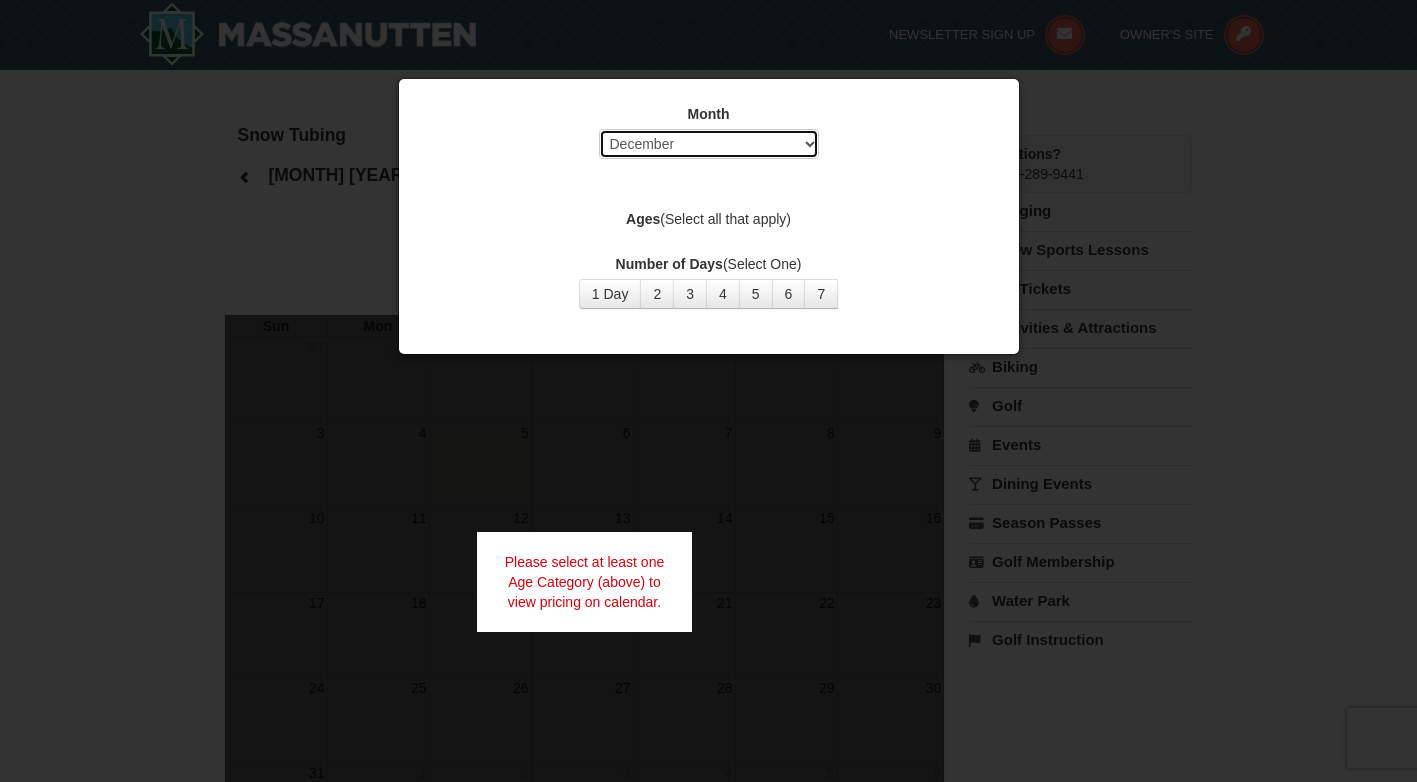 click on "Select August  September  October  November  December  January  February  March  April  May  June  July" at bounding box center (709, 144) 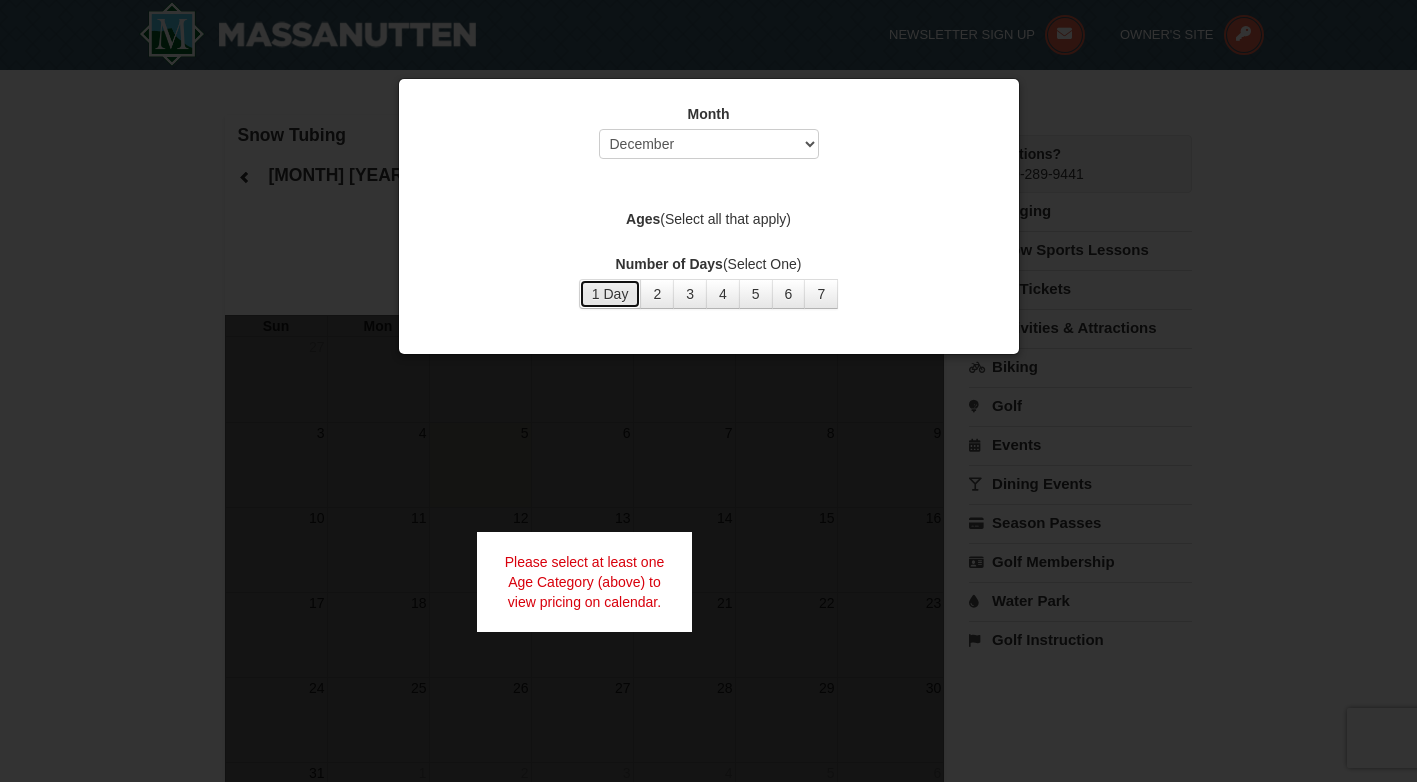 click on "1 Day" at bounding box center (610, 294) 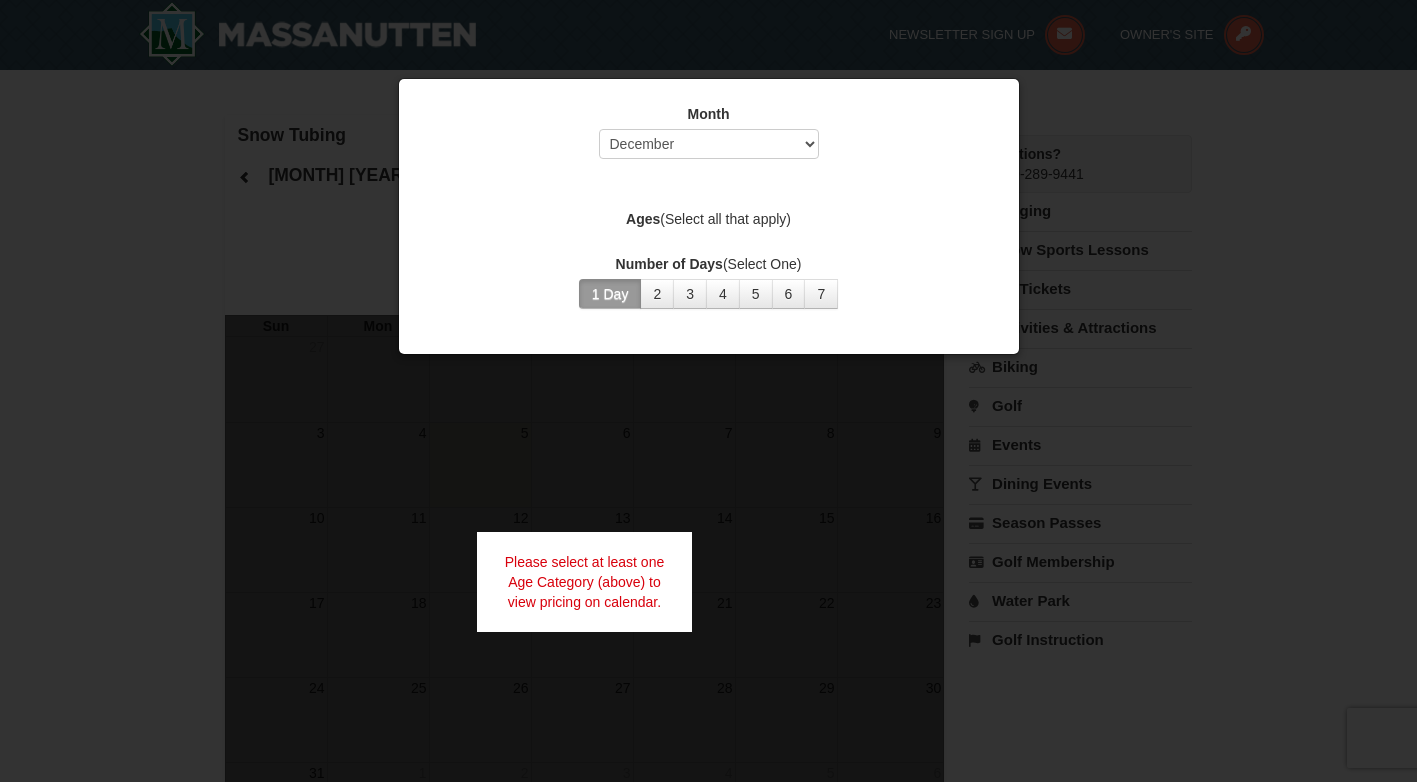 click on "1 Day" at bounding box center [610, 294] 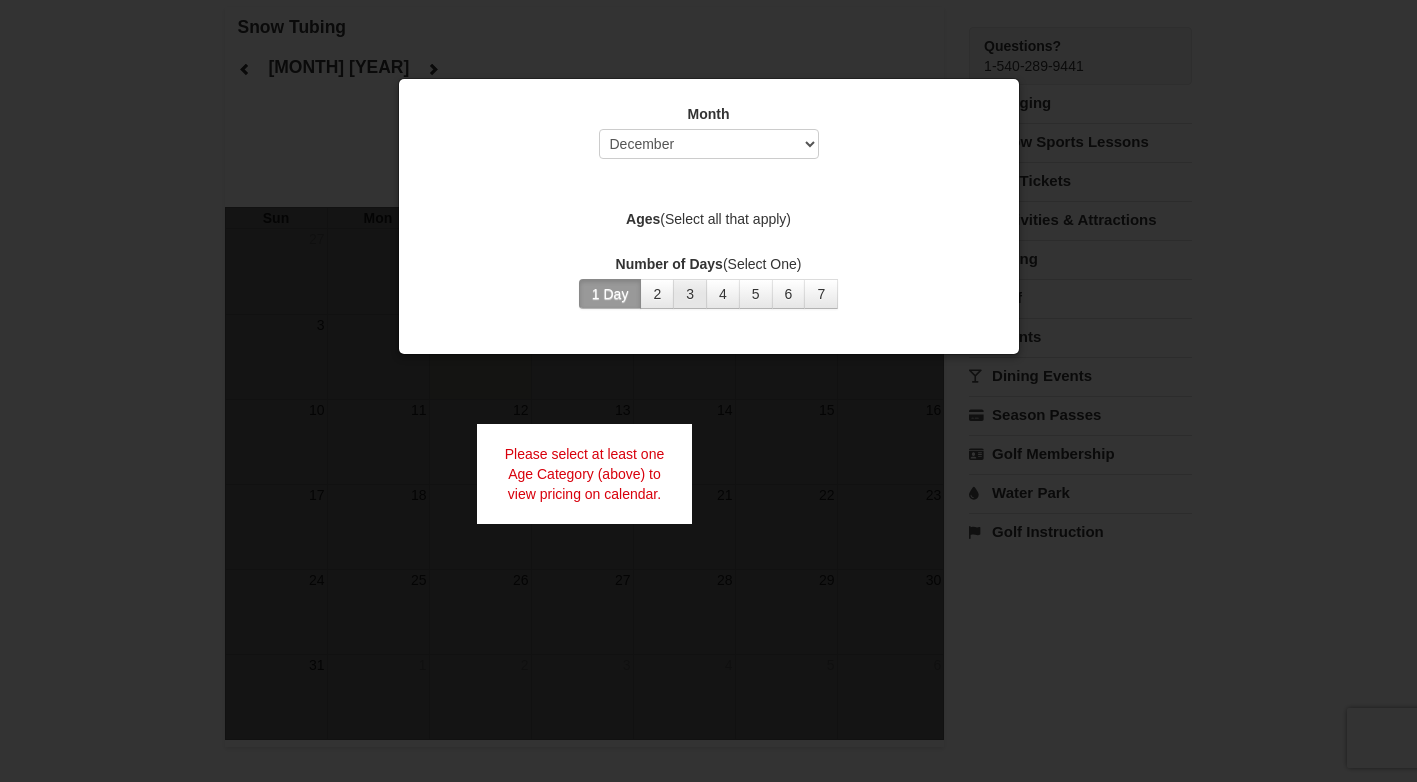 scroll, scrollTop: 400, scrollLeft: 0, axis: vertical 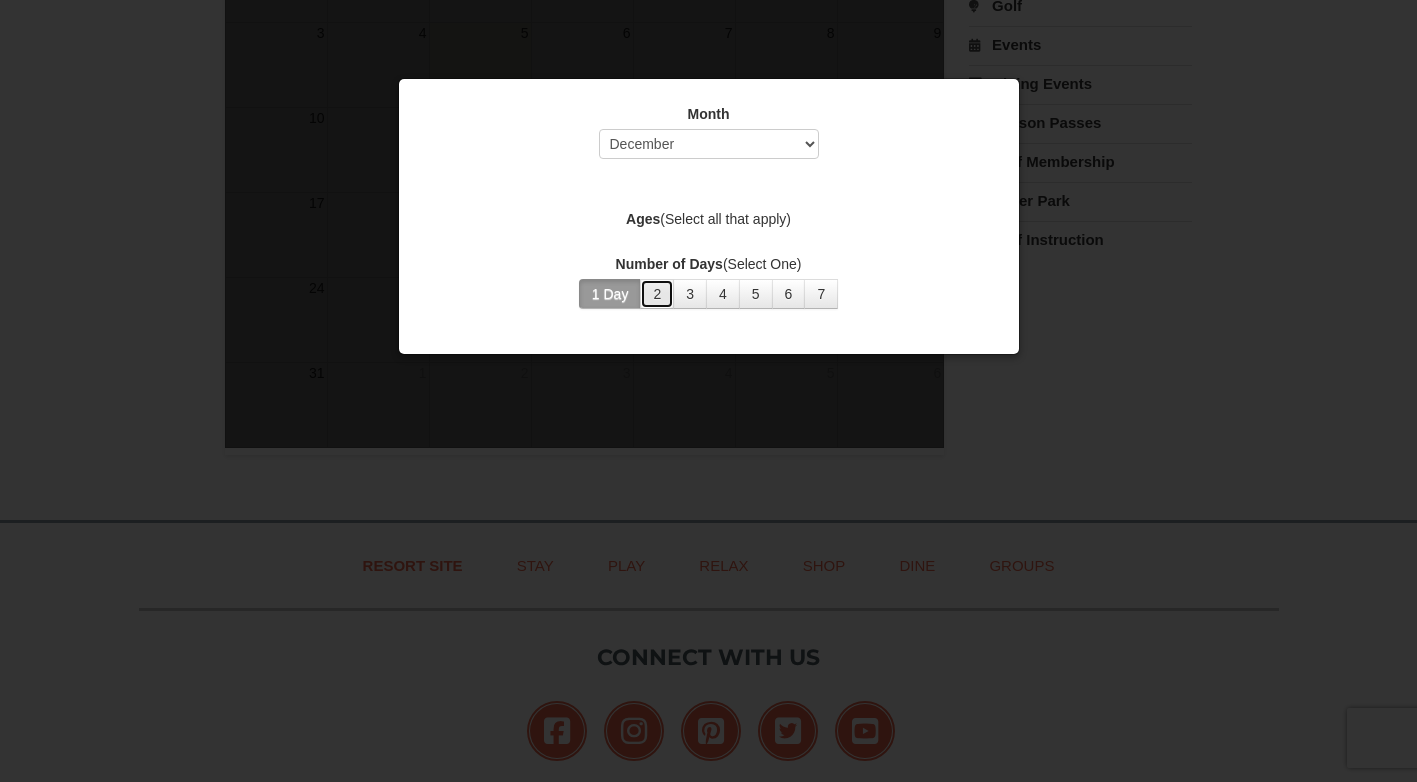 click on "2" at bounding box center [657, 294] 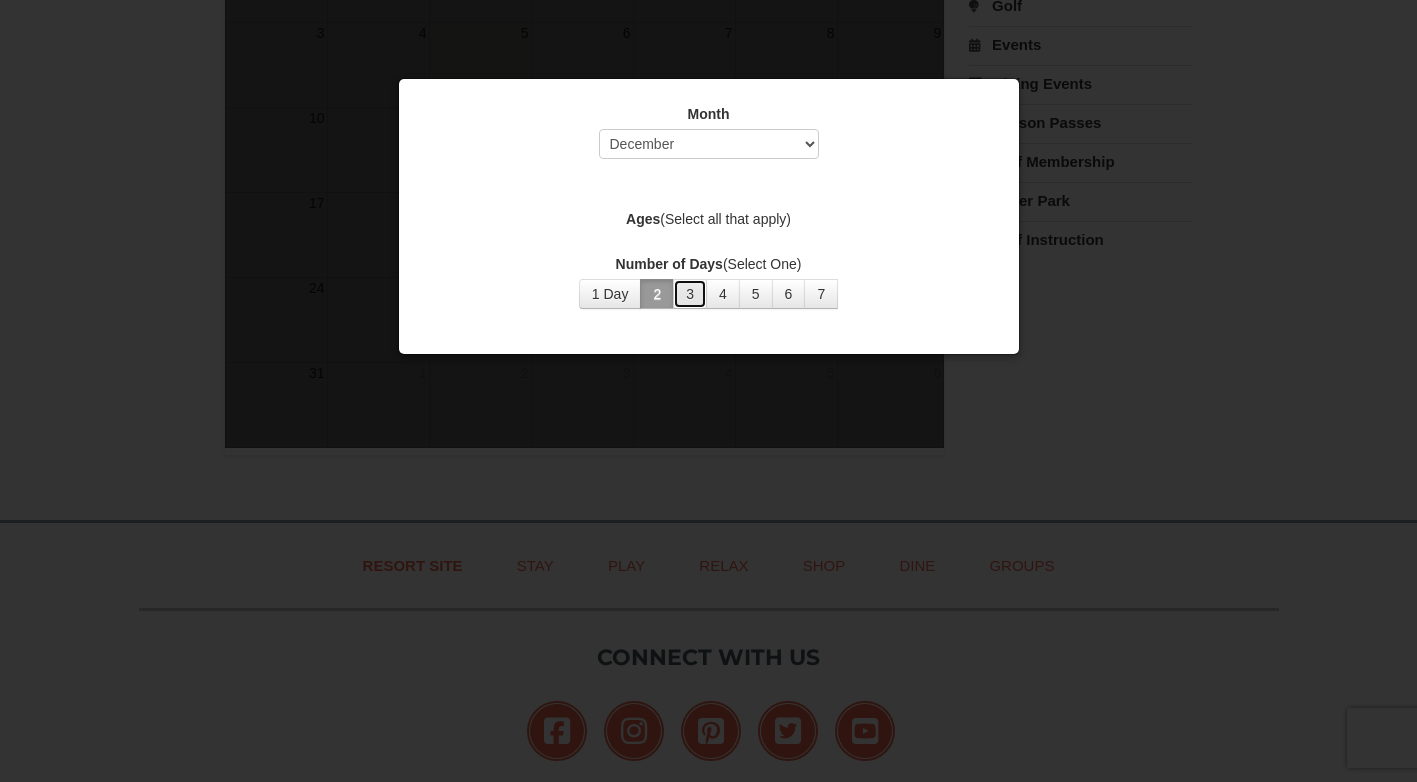 click on "3" at bounding box center [690, 294] 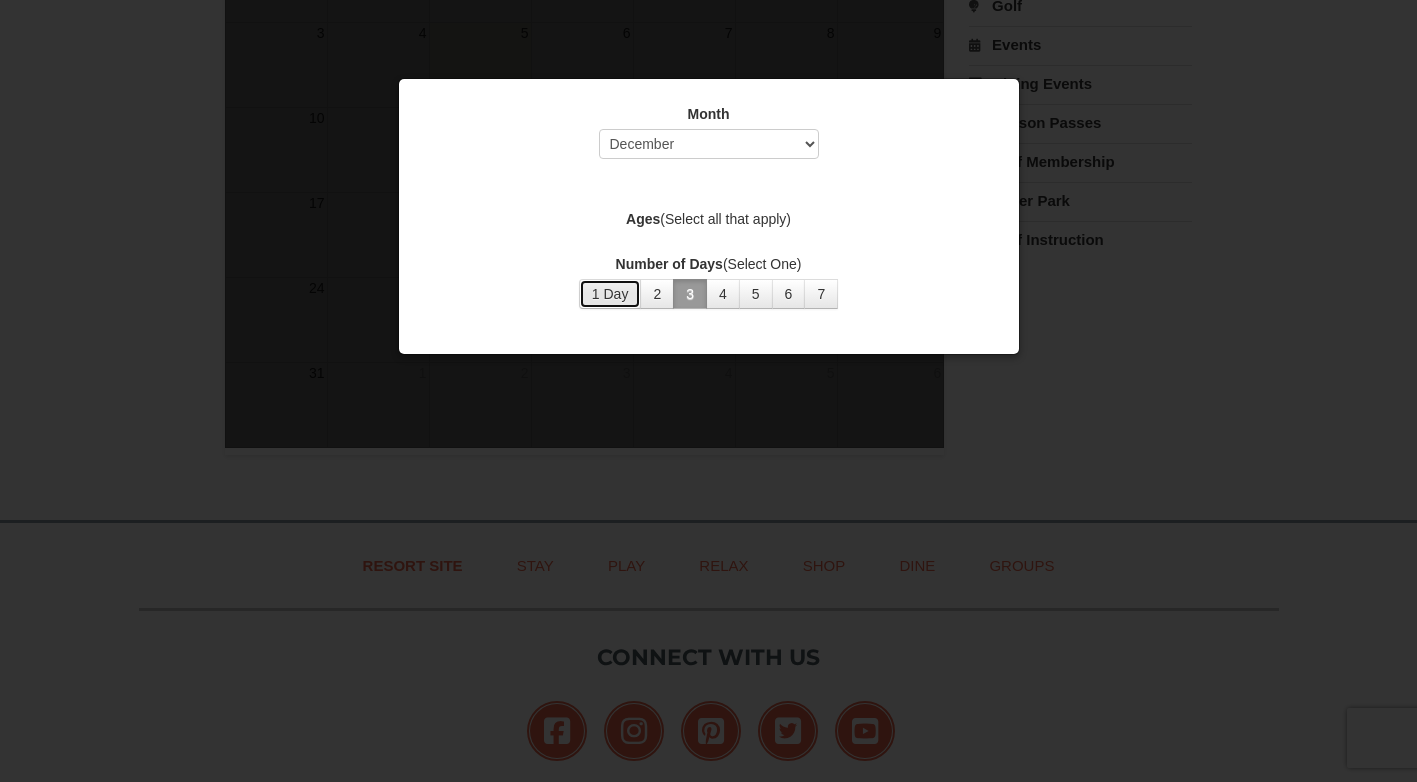 click on "1 Day" at bounding box center [610, 294] 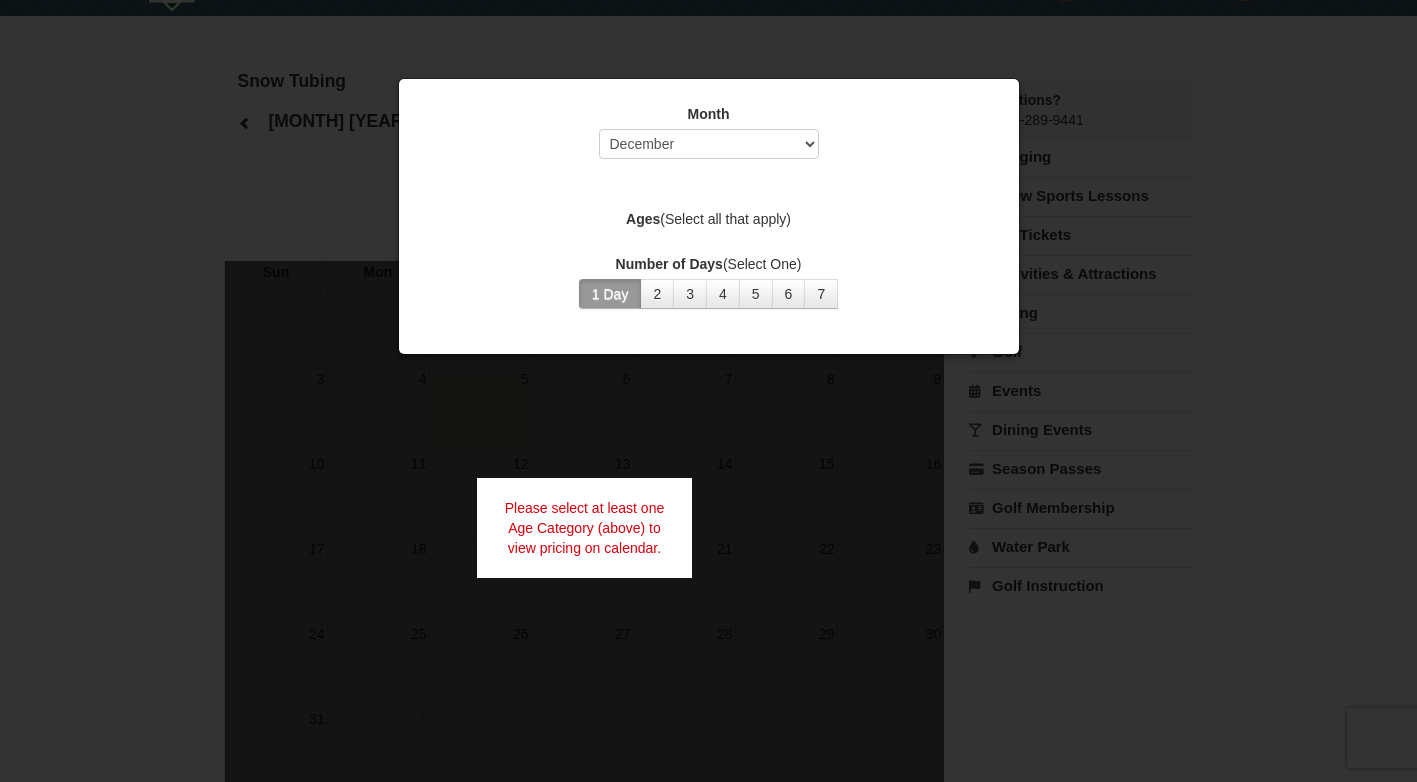 scroll, scrollTop: 0, scrollLeft: 0, axis: both 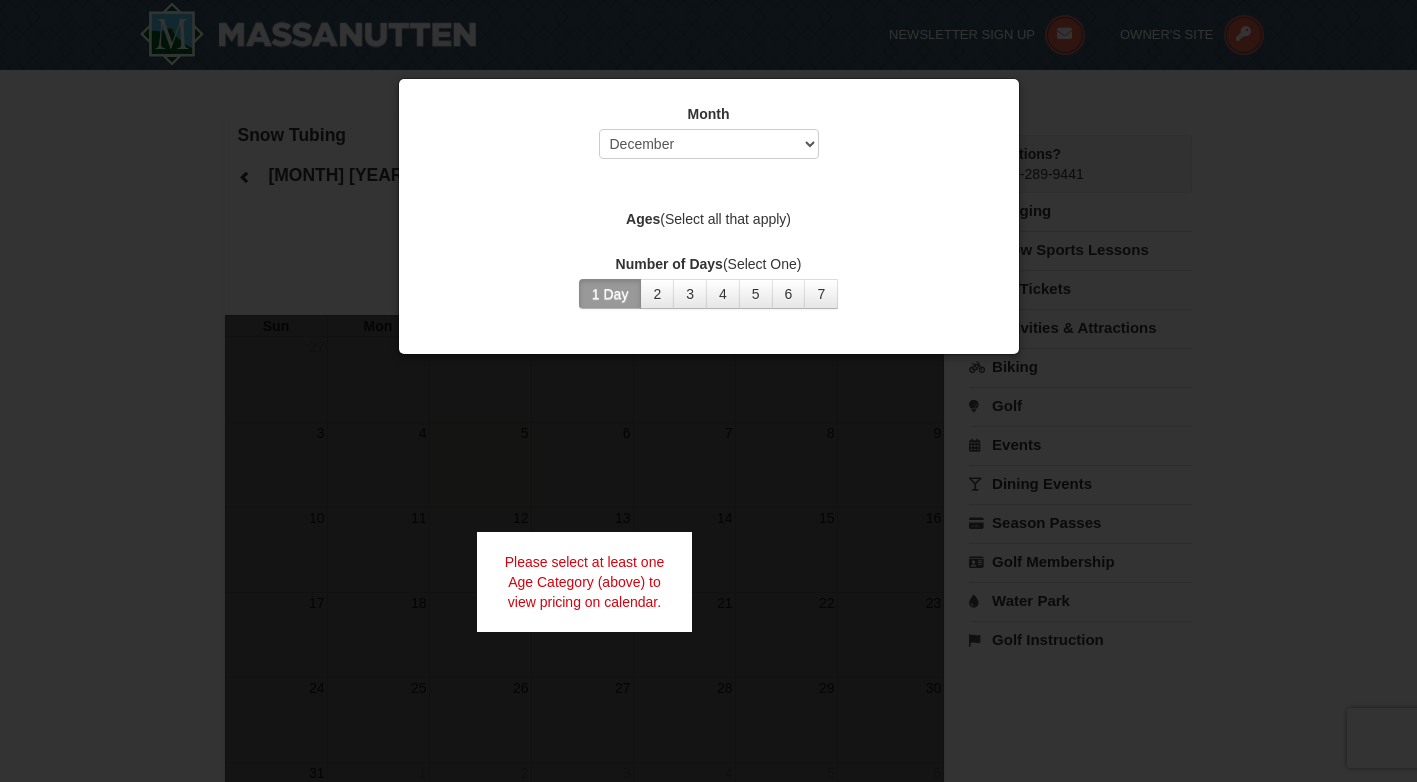 click at bounding box center (708, 391) 